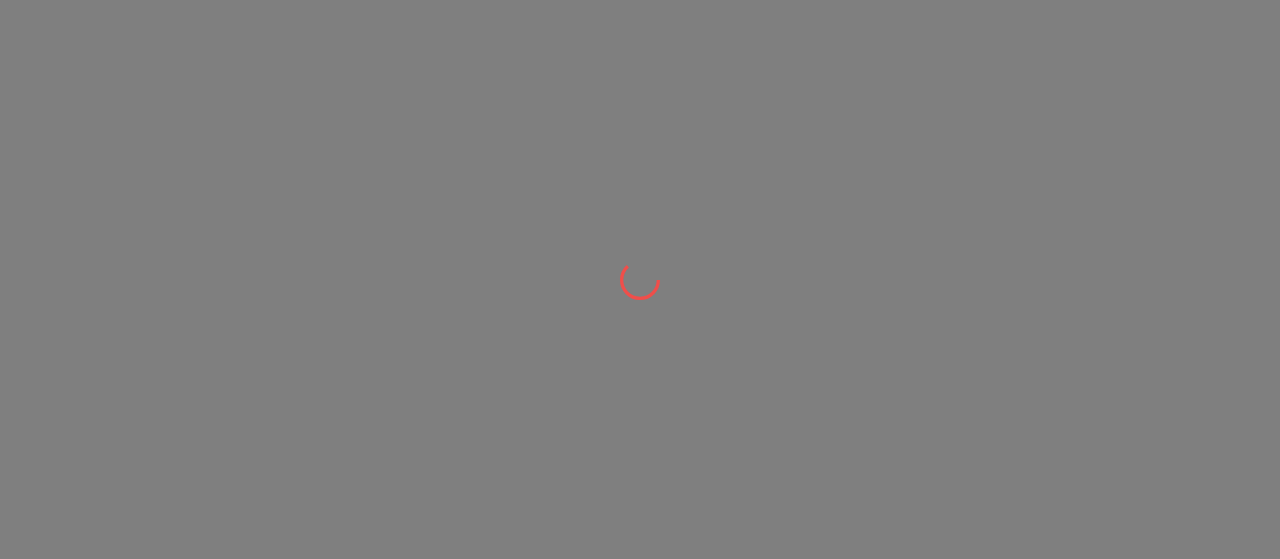 scroll, scrollTop: 0, scrollLeft: 0, axis: both 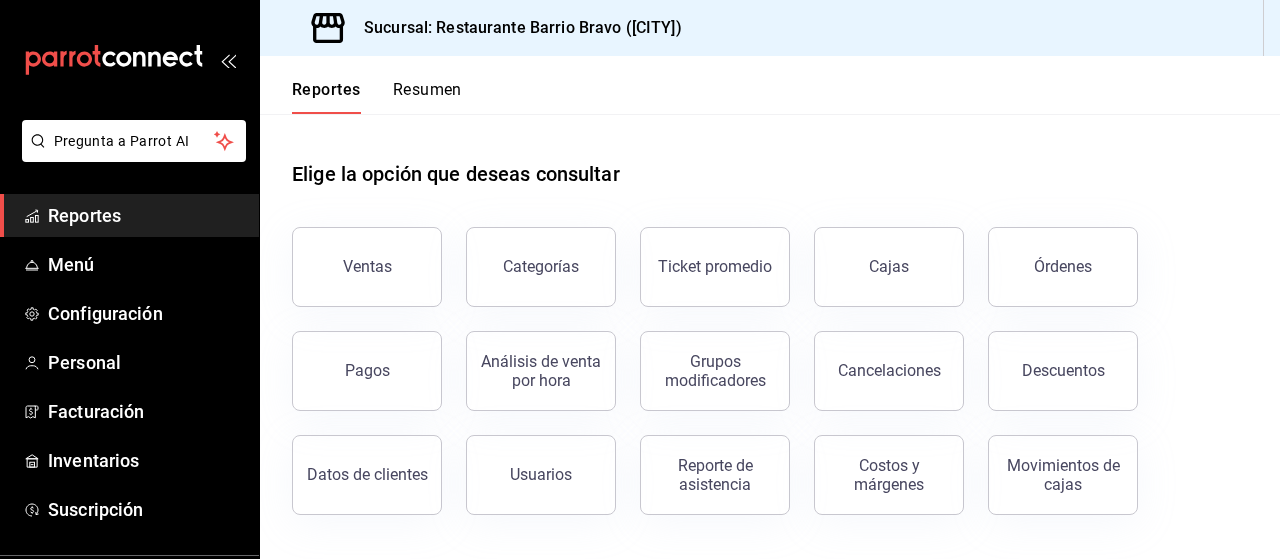 click on "Ventas" at bounding box center (367, 267) 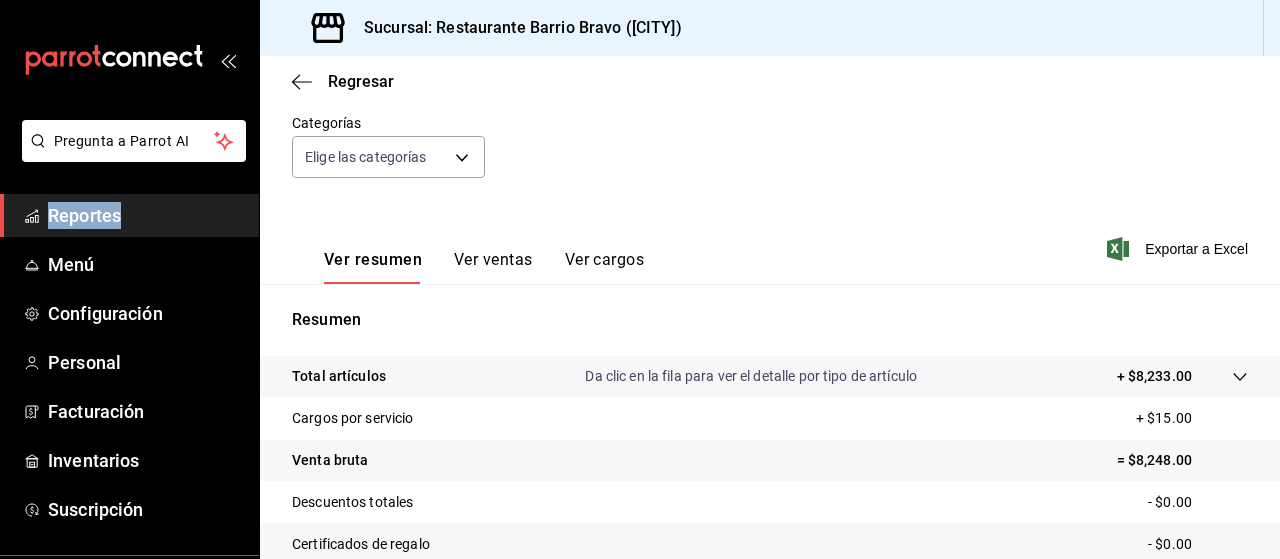 click on "Ver ventas" at bounding box center [493, 267] 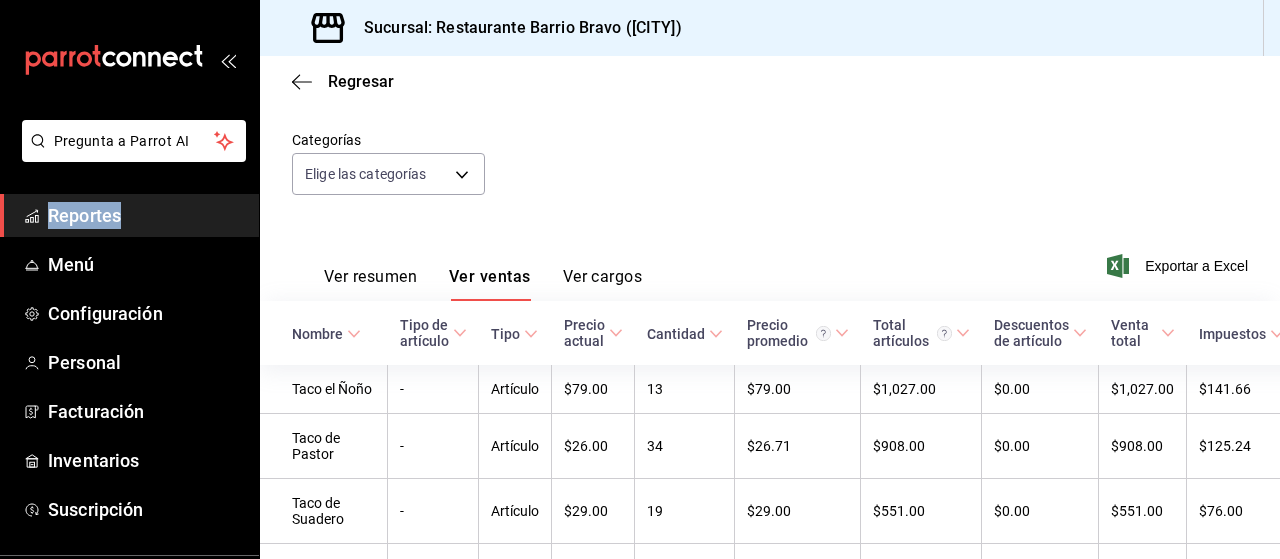 scroll, scrollTop: 0, scrollLeft: 0, axis: both 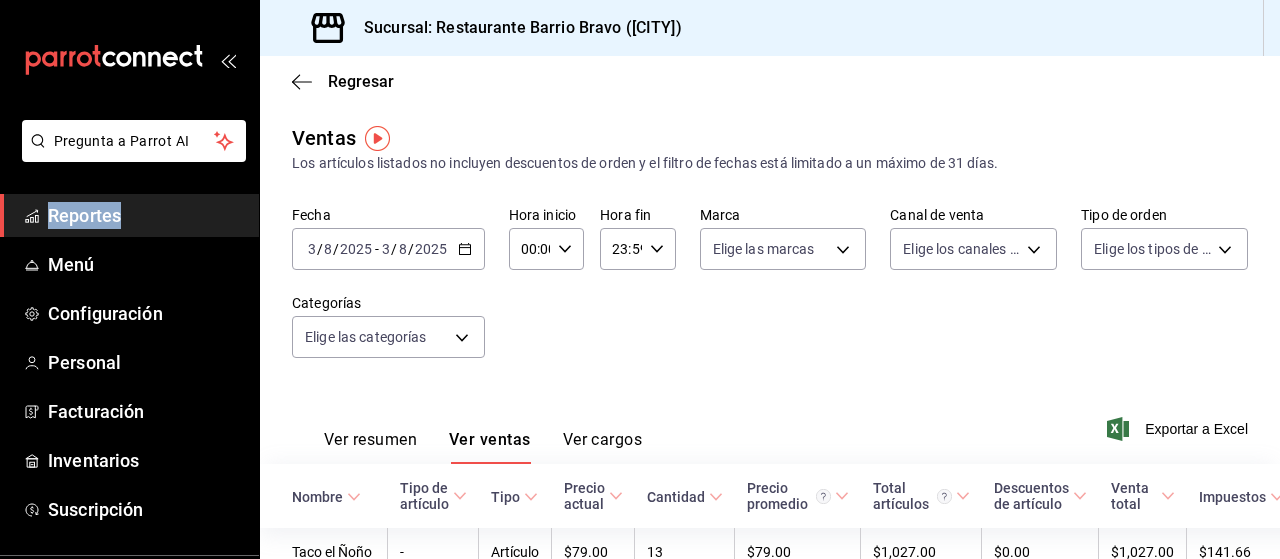 click on "Pregunta a Parrot AI Reportes   Menú   Configuración   Personal   Facturación   Inventarios   Suscripción   Ayuda Recomienda Parrot   [FIRST] [LAST]   Sugerir nueva función   Sucursal: Restaurante Barrio Bravo ([CITY]) Regresar Ventas Los artículos listados no incluyen descuentos de orden y el filtro de fechas está limitado a un máximo de 31 días. Fecha [DATE] [DATE] - [DATE] [DATE] Hora inicio 00:00 Hora inicio Hora fin 23:59 Hora fin Marca Elige las marcas Canal de venta Elige los canales de venta Tipo de orden Elige los tipos de orden Categorías Elige las categorías Ver resumen Ver ventas Ver cargos Exportar a Excel Nombre Tipo de artículo Tipo Precio actual Cantidad Precio promedio   Total artículos   Descuentos de artículo Venta total Impuestos Venta neta Taco el Ñoño - Artículo $79.00 13 $79.00 $1,027.00 $0.00 $1,027.00 $141.66 $885.34 Taco de Pastor - Artículo $26.00 34 $26.71 $908.00 $0.00 $908.00 $125.24 $782.76 Taco de Suadero - Artículo $29.00 19 $29.00 $551.00 - -" at bounding box center [640, 279] 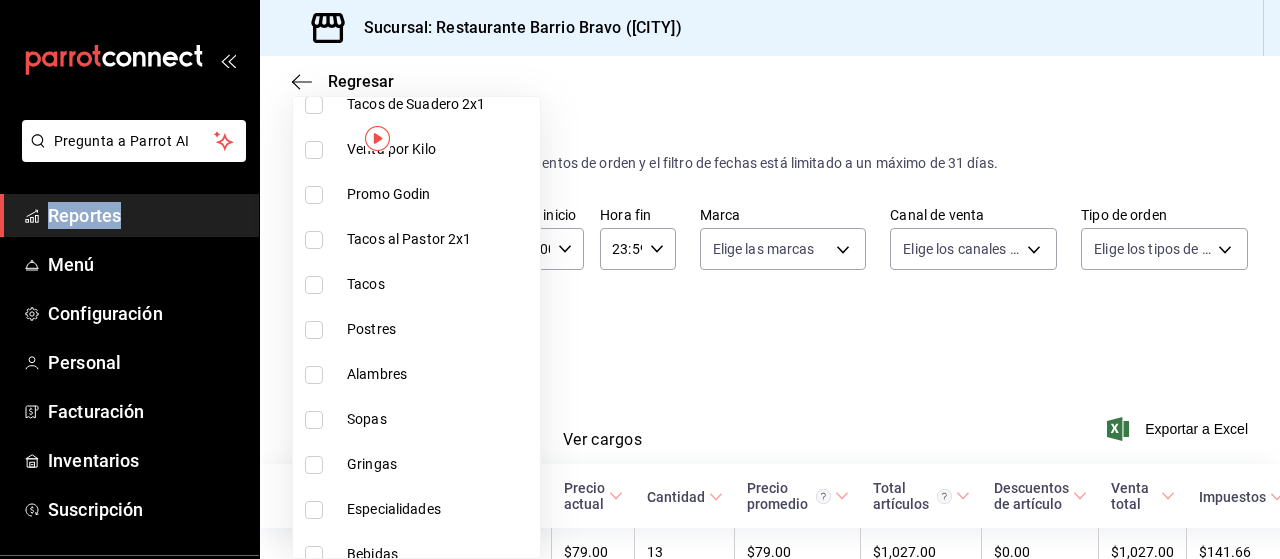 scroll, scrollTop: 552, scrollLeft: 0, axis: vertical 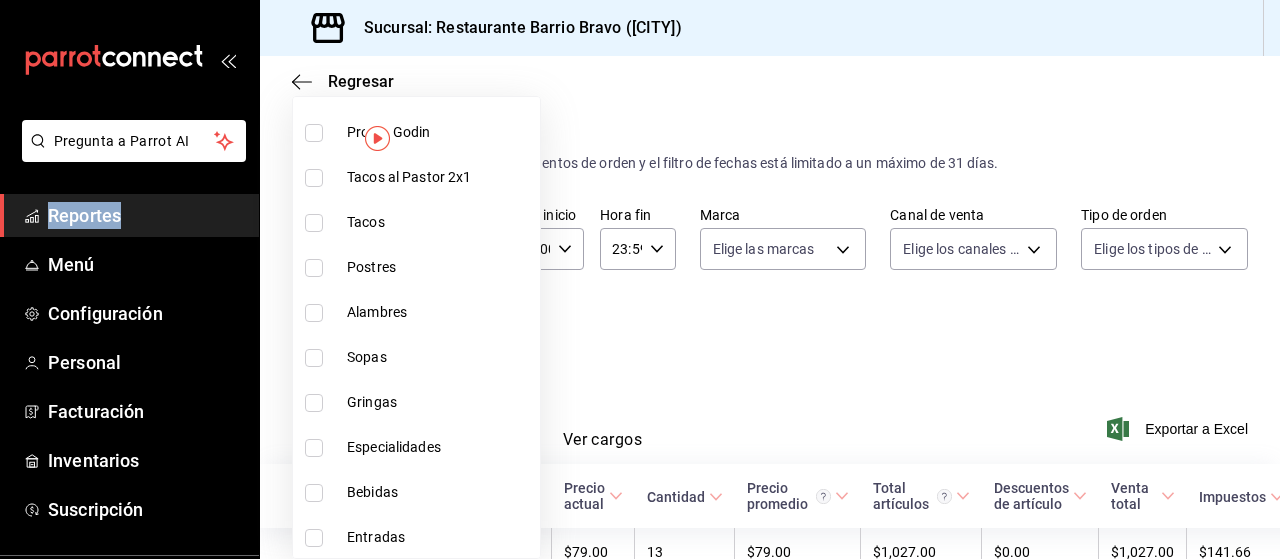 click on "Entradas" at bounding box center [416, 537] 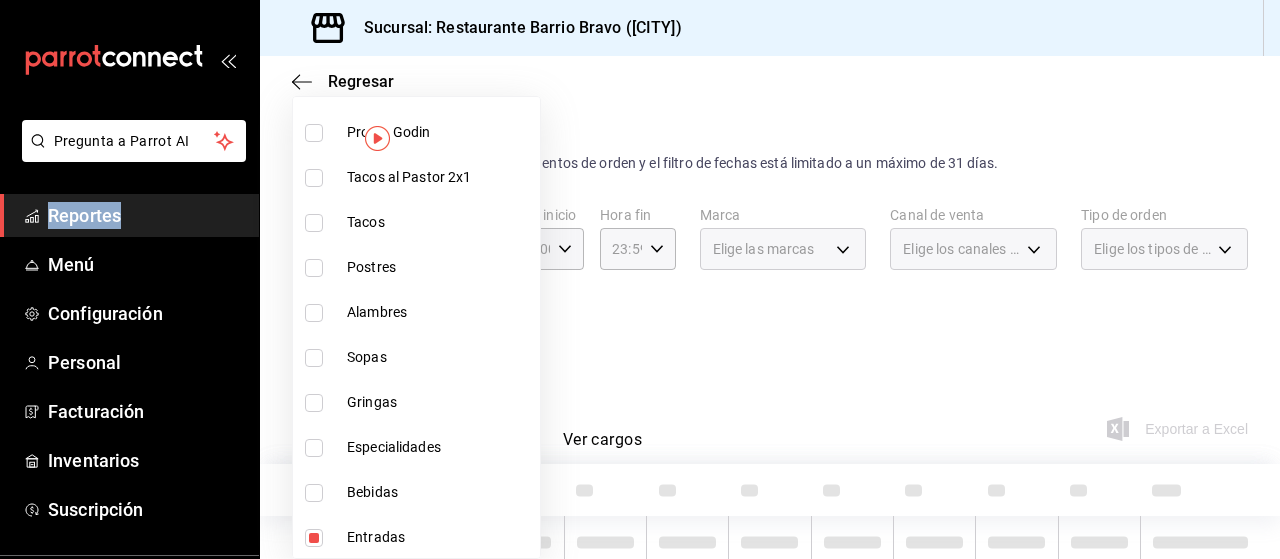 click on "Bebidas" at bounding box center (439, 492) 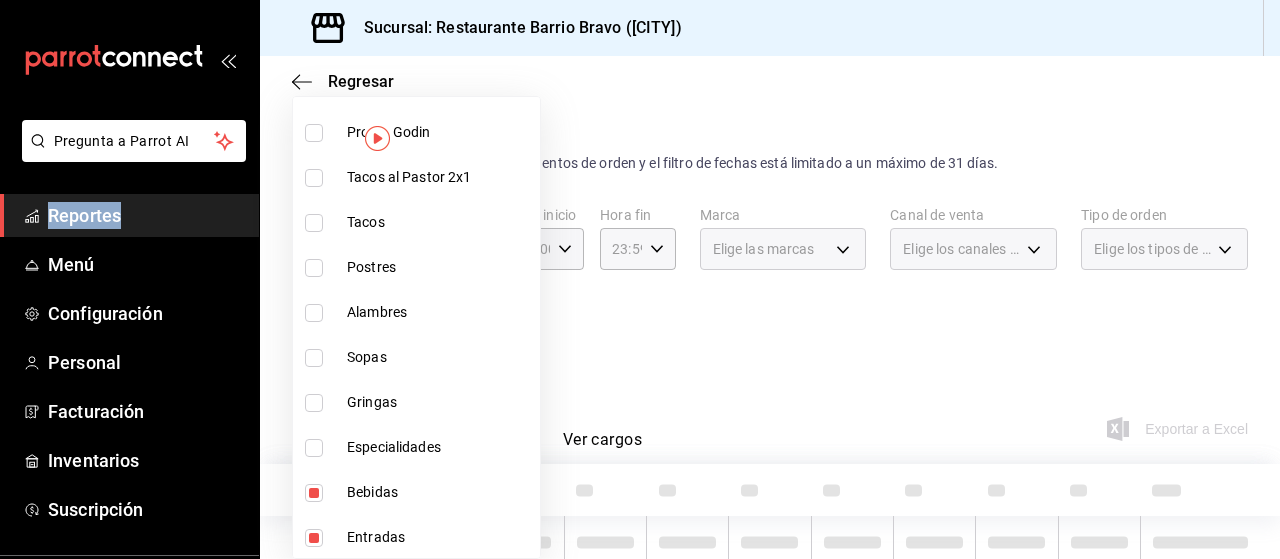click at bounding box center (314, 538) 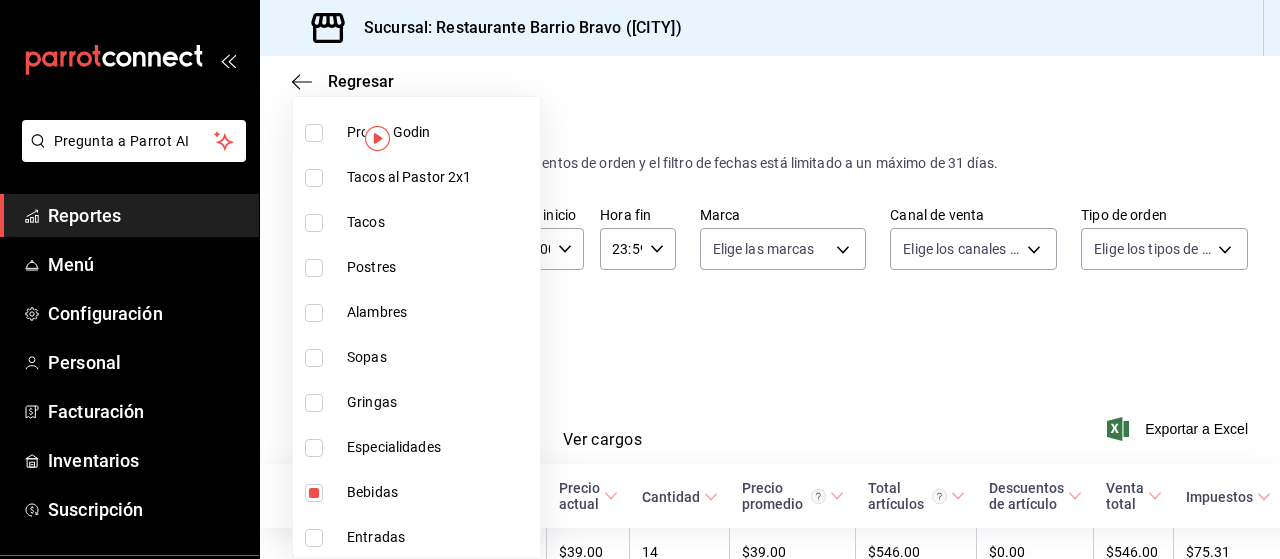 click at bounding box center (640, 279) 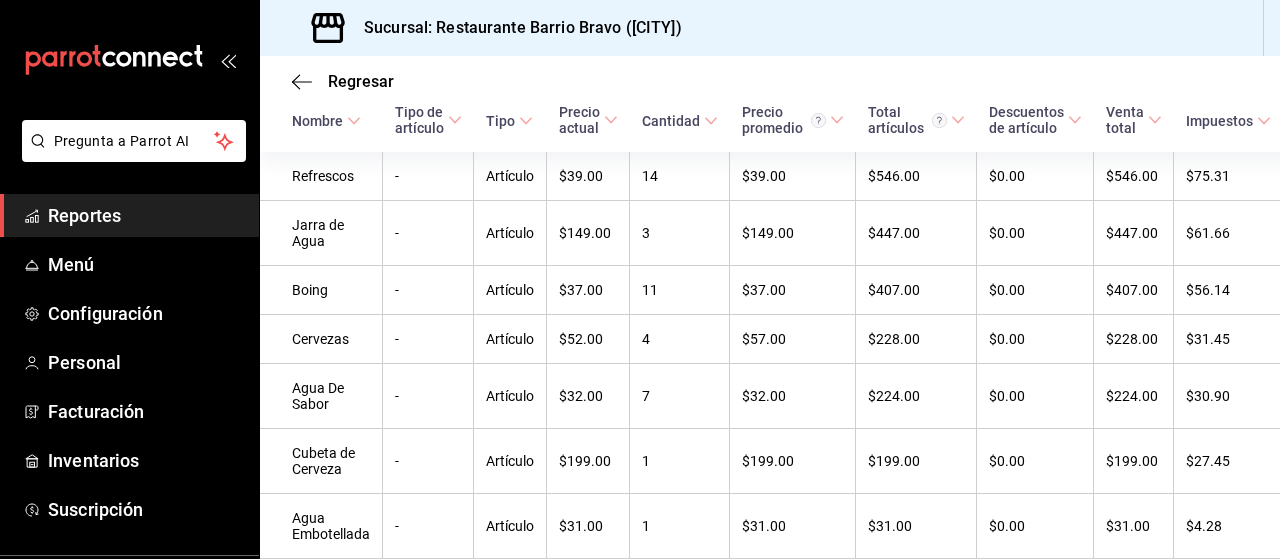 scroll, scrollTop: 384, scrollLeft: 0, axis: vertical 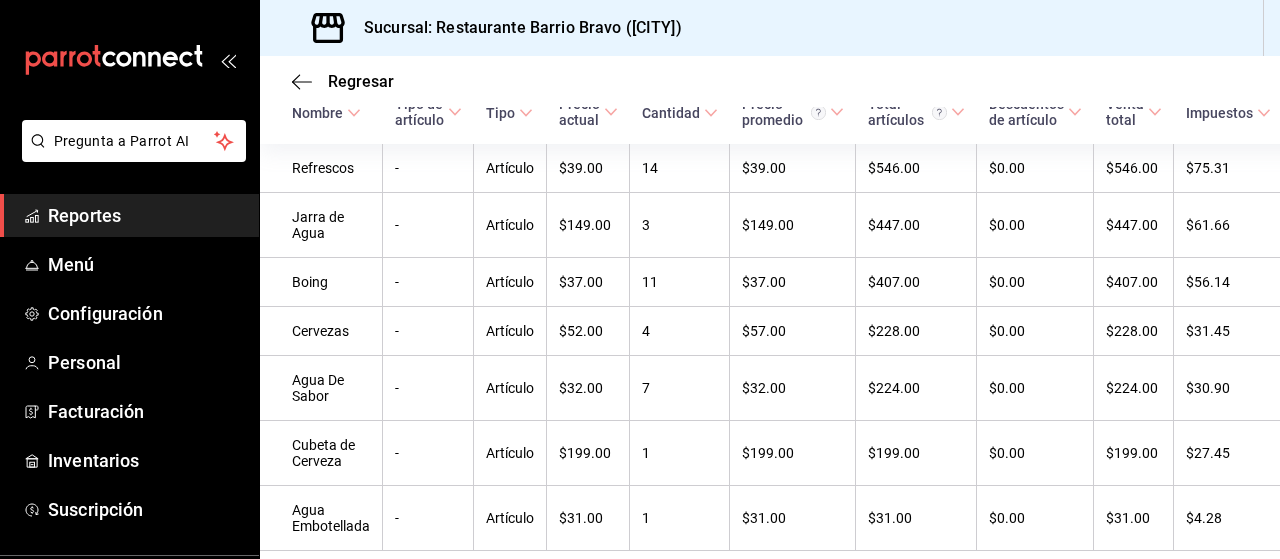 click on "Refrescos" at bounding box center (321, 168) 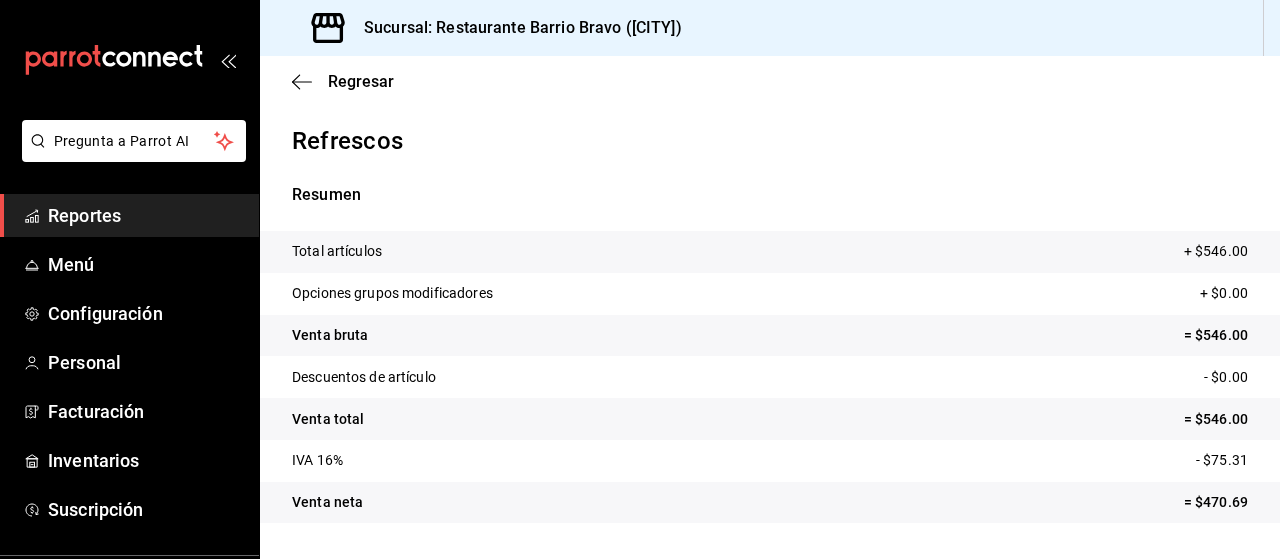 scroll, scrollTop: 388, scrollLeft: 0, axis: vertical 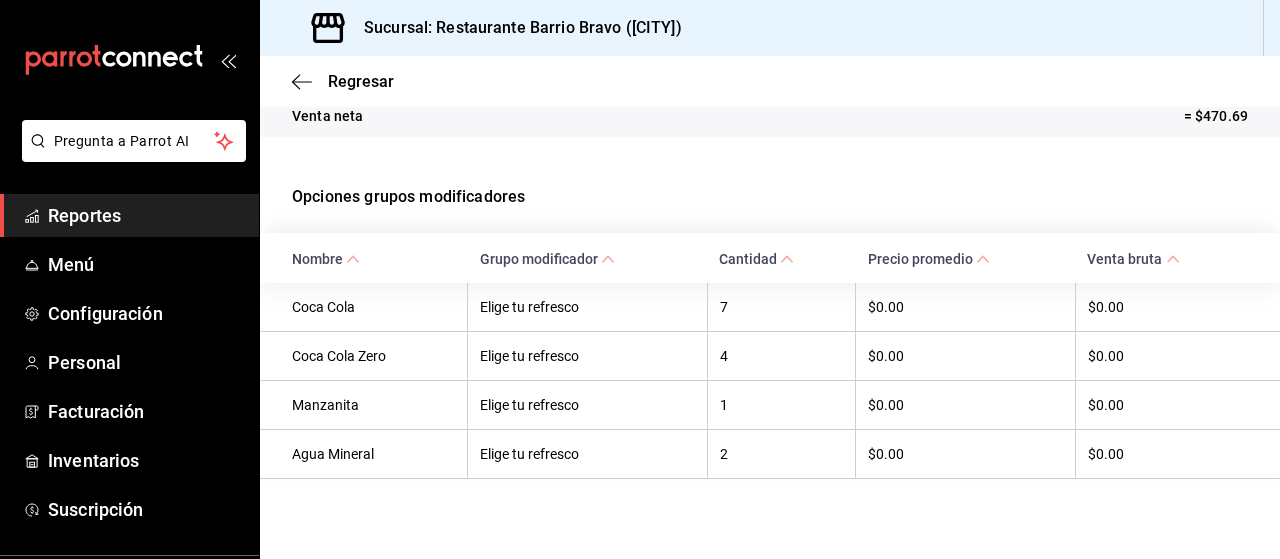 click on "Regresar" at bounding box center [361, 81] 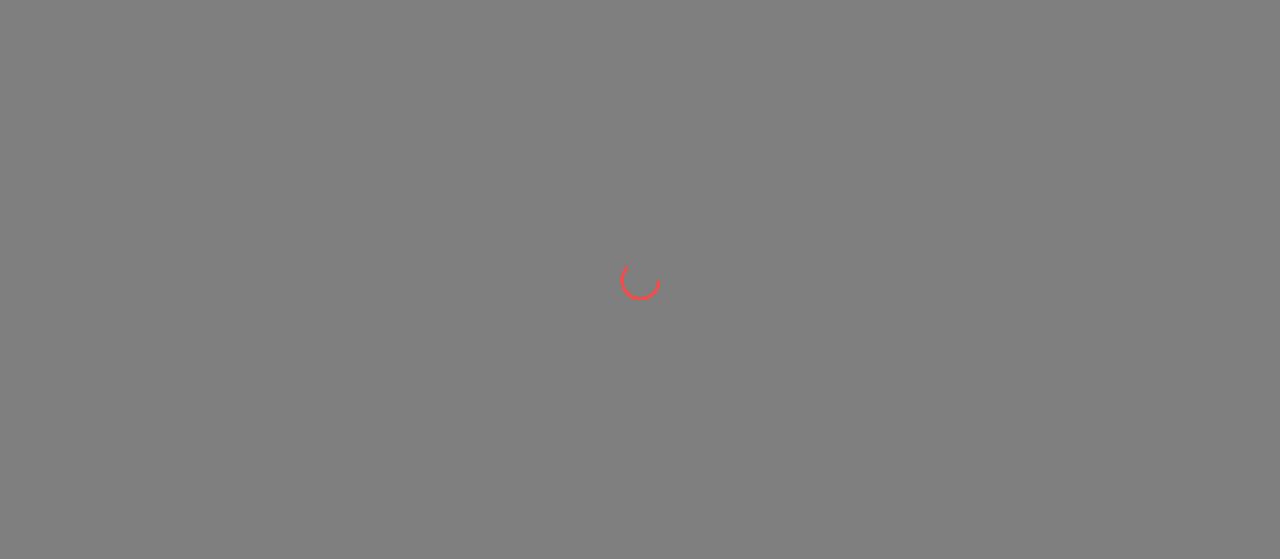 scroll, scrollTop: 0, scrollLeft: 0, axis: both 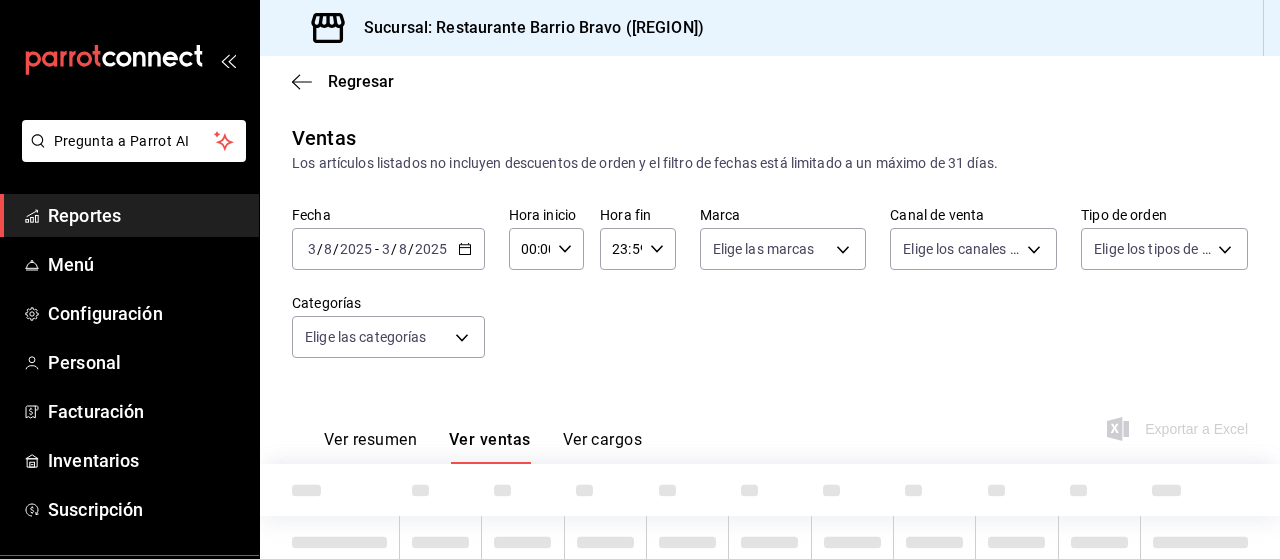 type on "7fa84fa0-b9ca-49ef-be16-7673f7613eff" 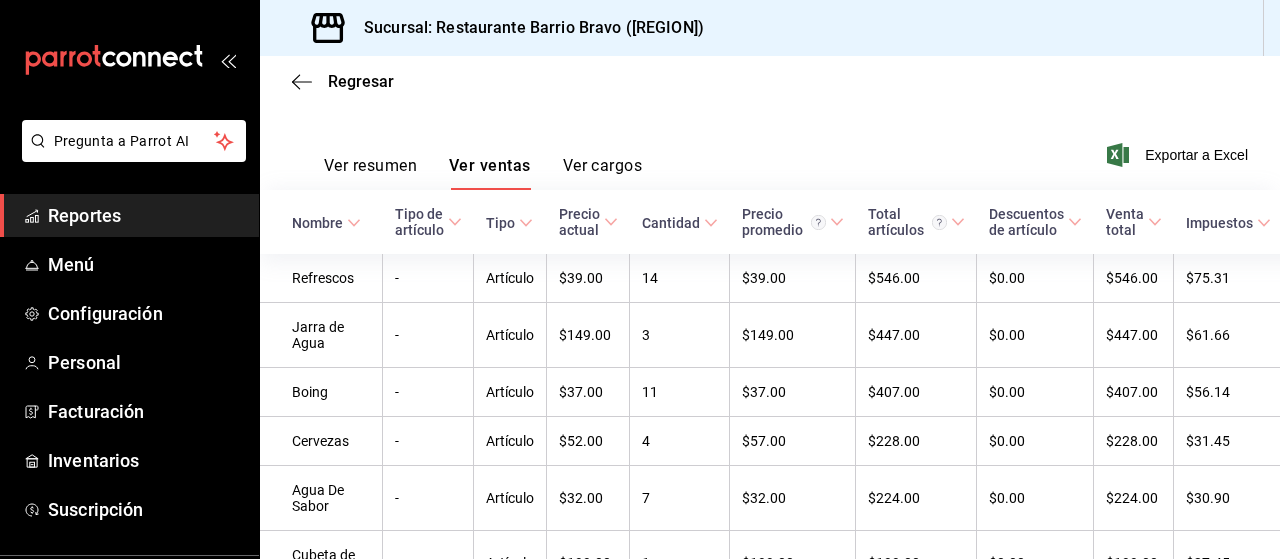 scroll, scrollTop: 296, scrollLeft: 0, axis: vertical 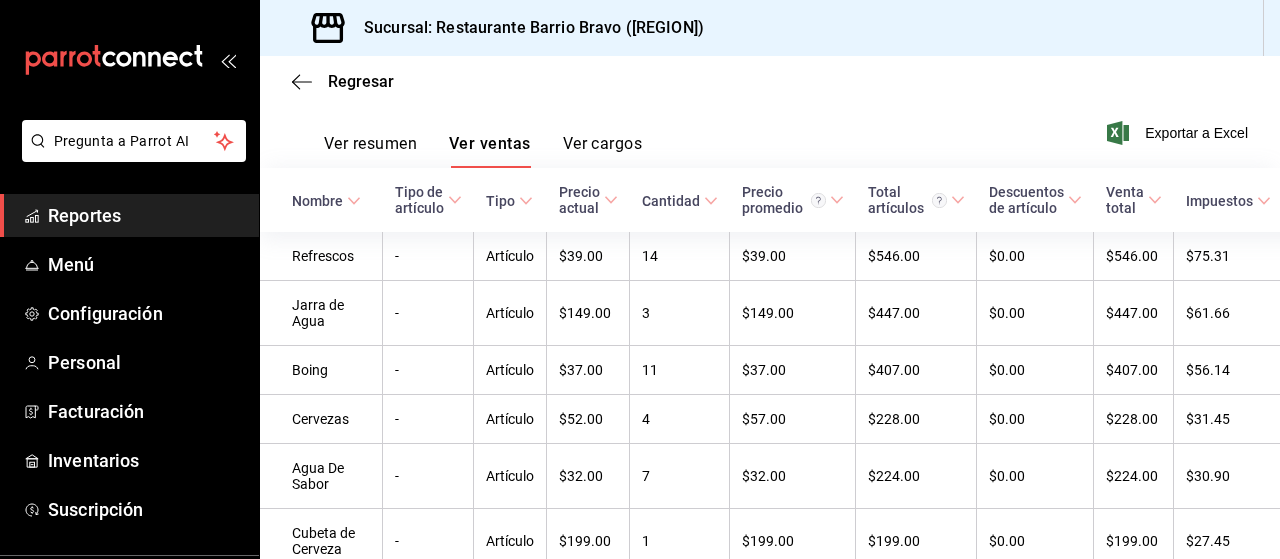 click on "$37.00" at bounding box center [588, 370] 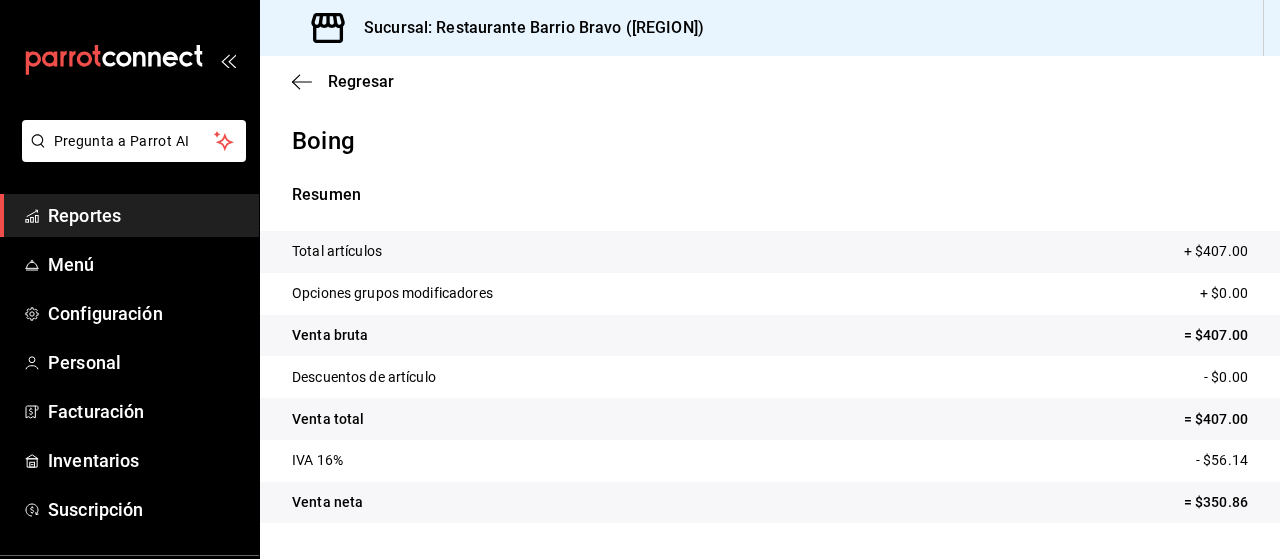 scroll, scrollTop: 289, scrollLeft: 0, axis: vertical 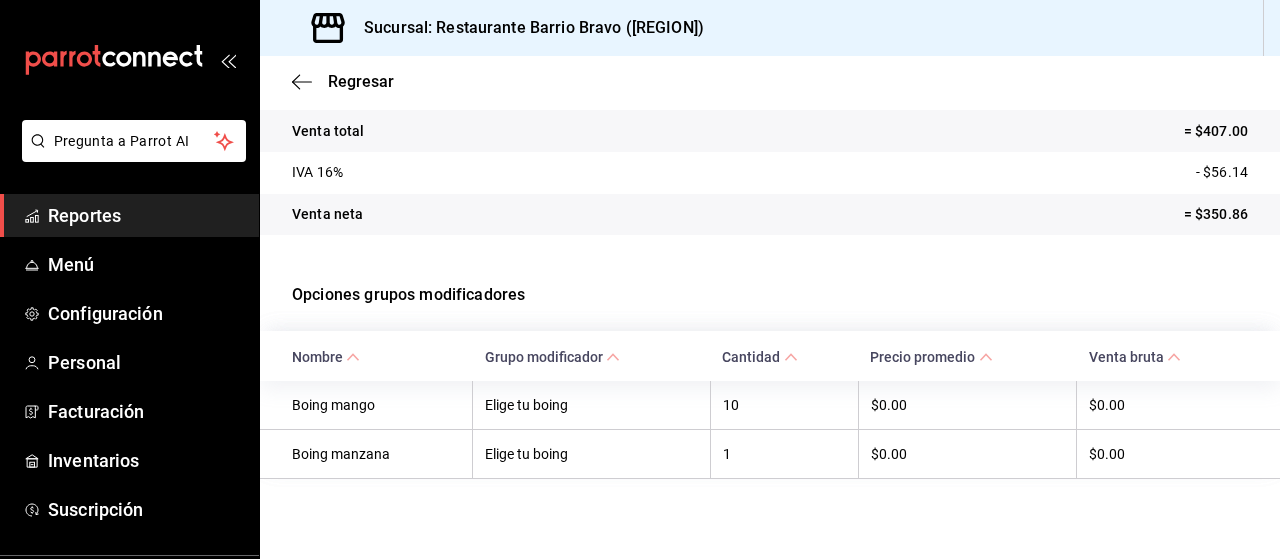 click on "Regresar" at bounding box center (770, 81) 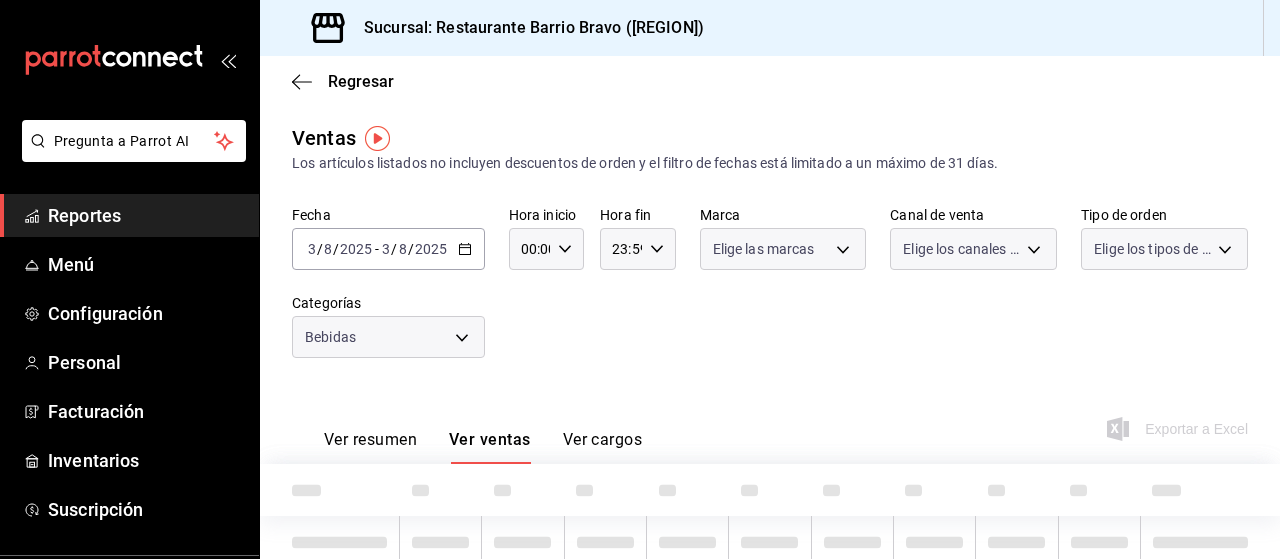 type on "7fa84fa0-b9ca-49ef-be16-7673f7613eff" 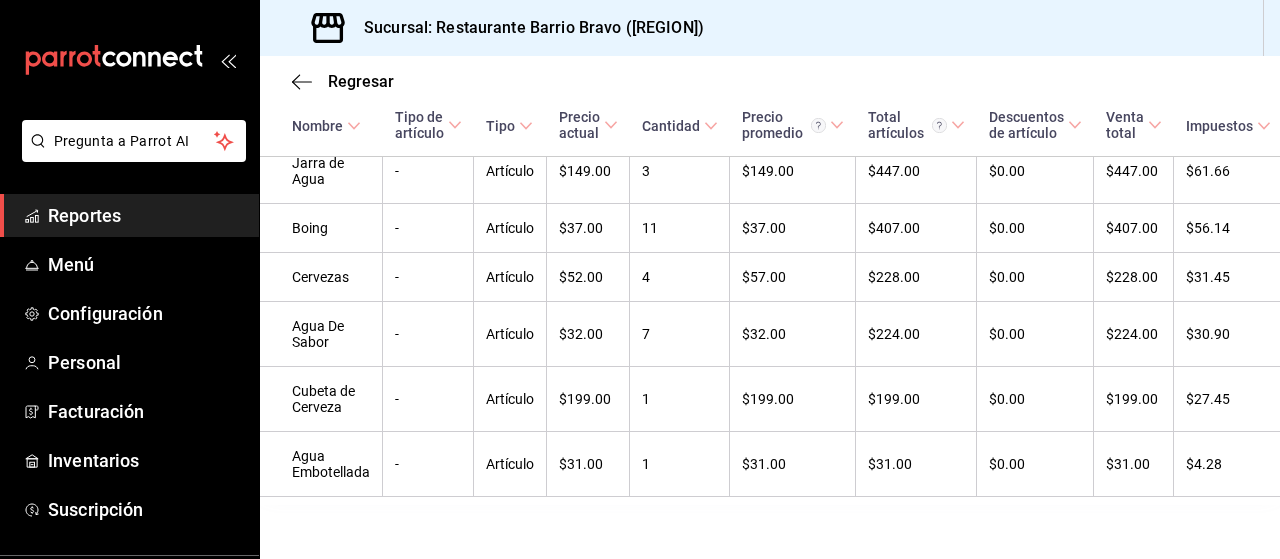 scroll, scrollTop: 457, scrollLeft: 0, axis: vertical 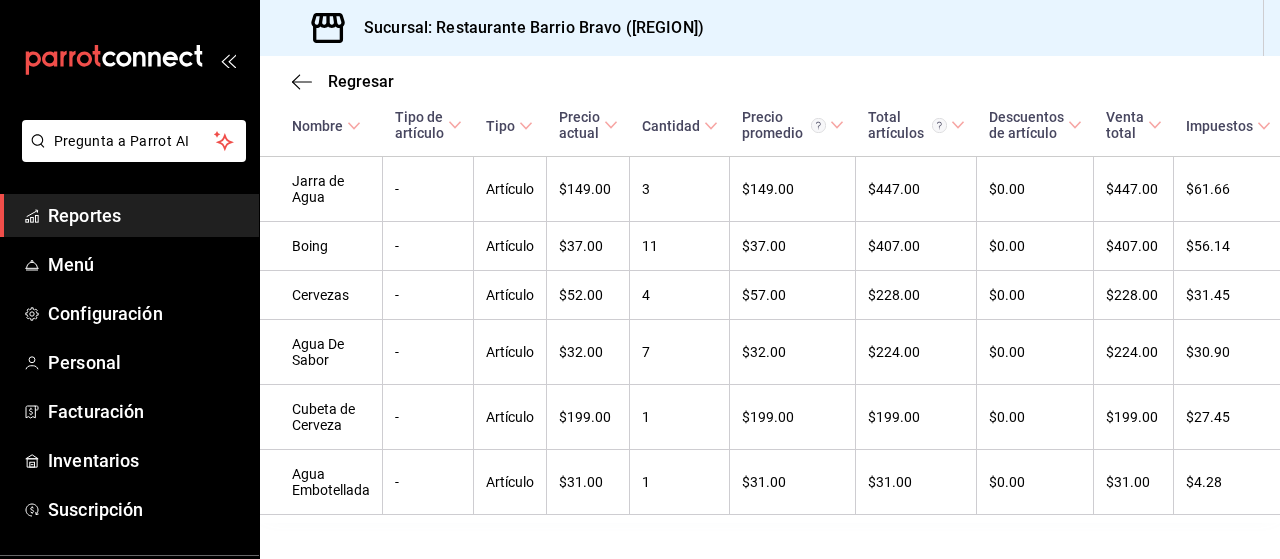 click on "4" at bounding box center [680, 295] 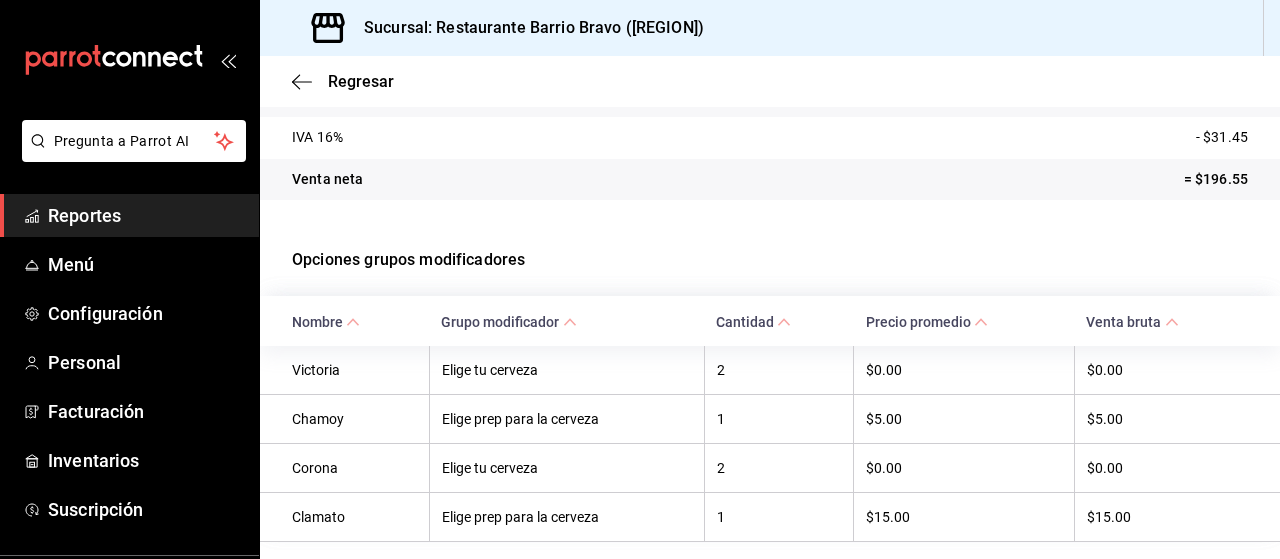 scroll, scrollTop: 388, scrollLeft: 0, axis: vertical 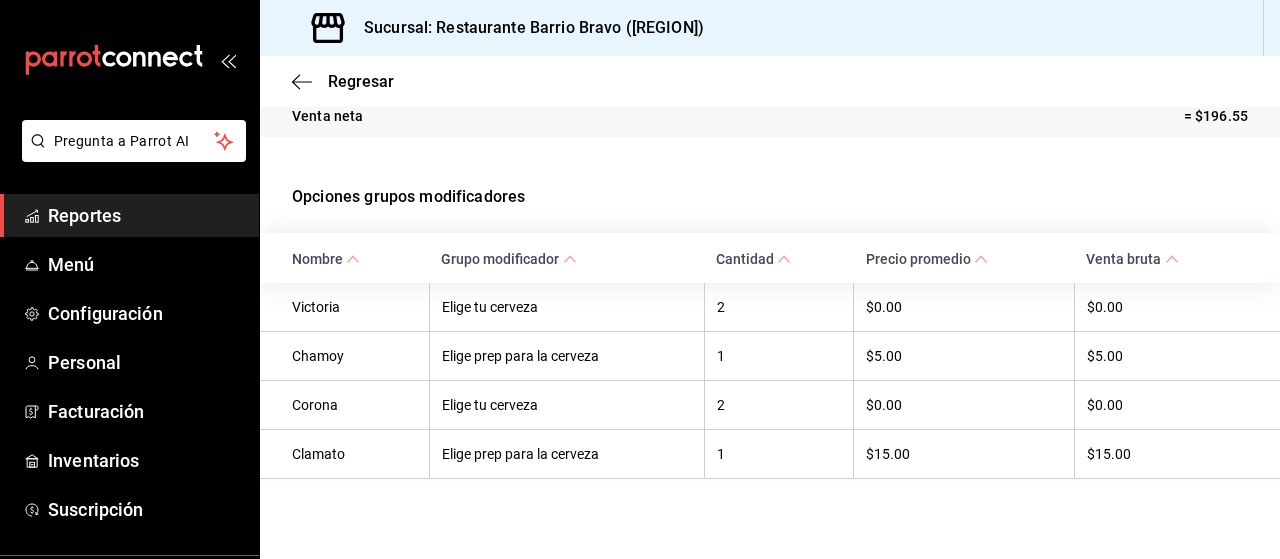 click on "2" at bounding box center (779, 404) 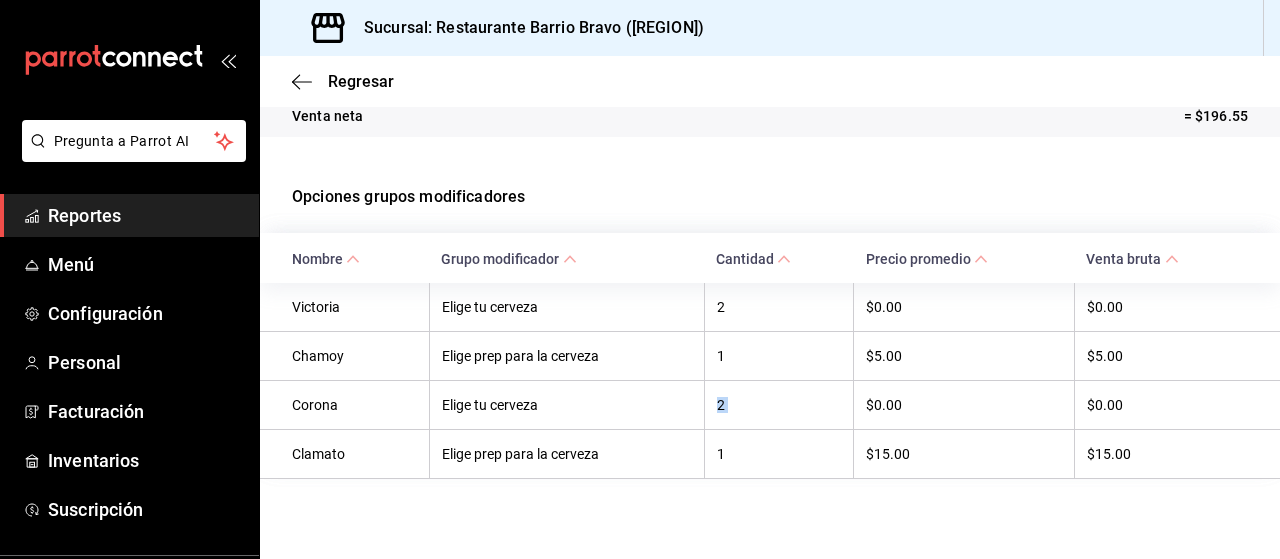 click on "2" at bounding box center (779, 404) 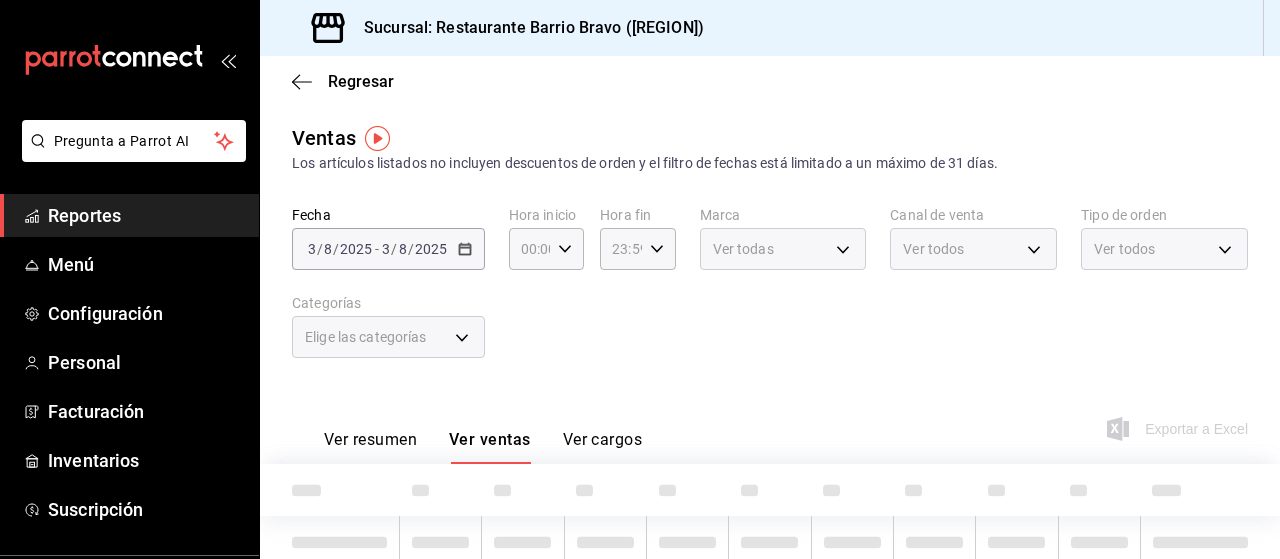type on "7fa84fa0-b9ca-49ef-be16-7673f7613eff" 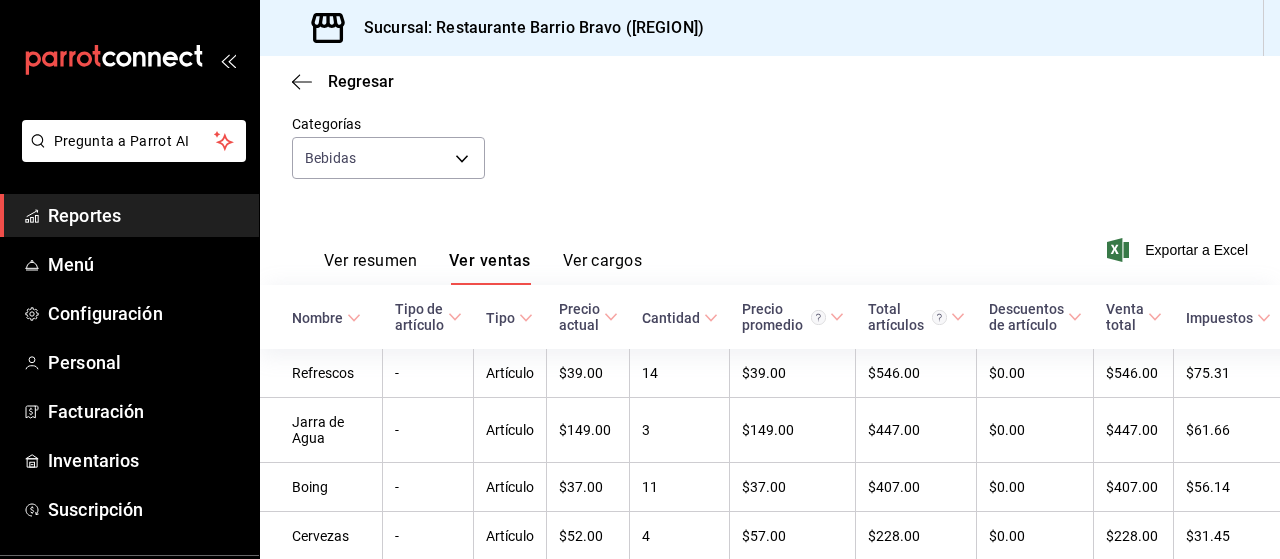 scroll, scrollTop: 506, scrollLeft: 0, axis: vertical 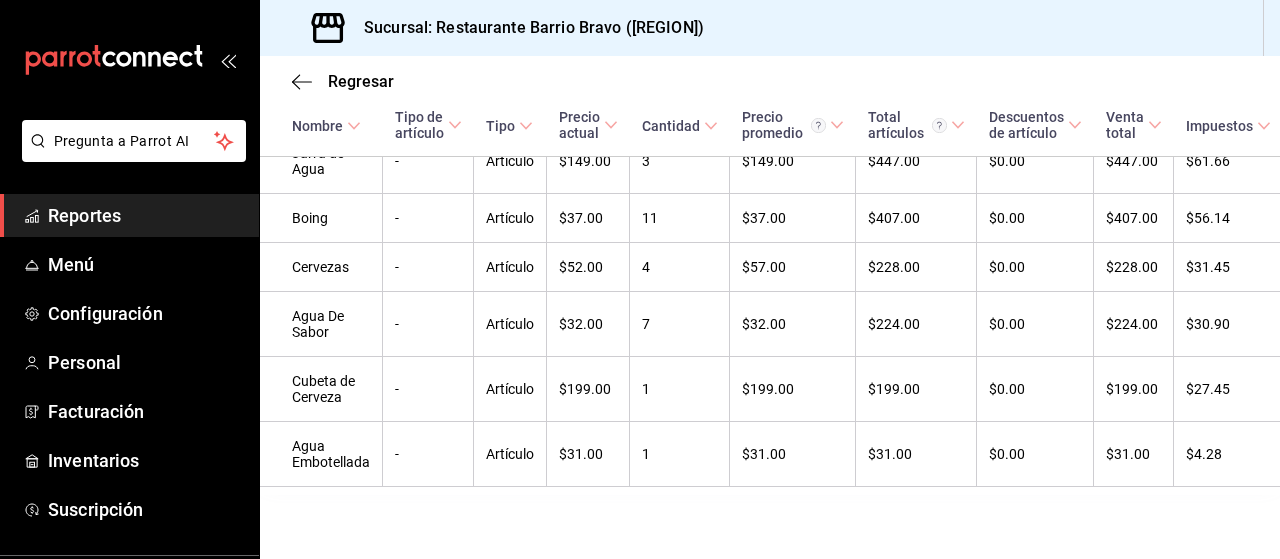 click on "-" at bounding box center (428, 389) 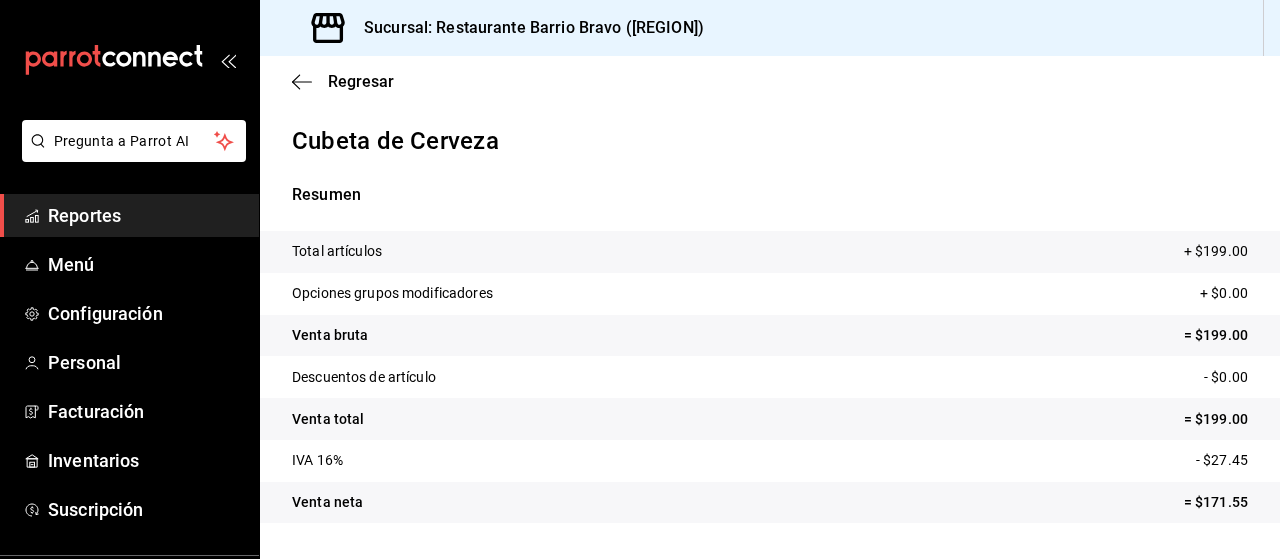 scroll, scrollTop: 240, scrollLeft: 0, axis: vertical 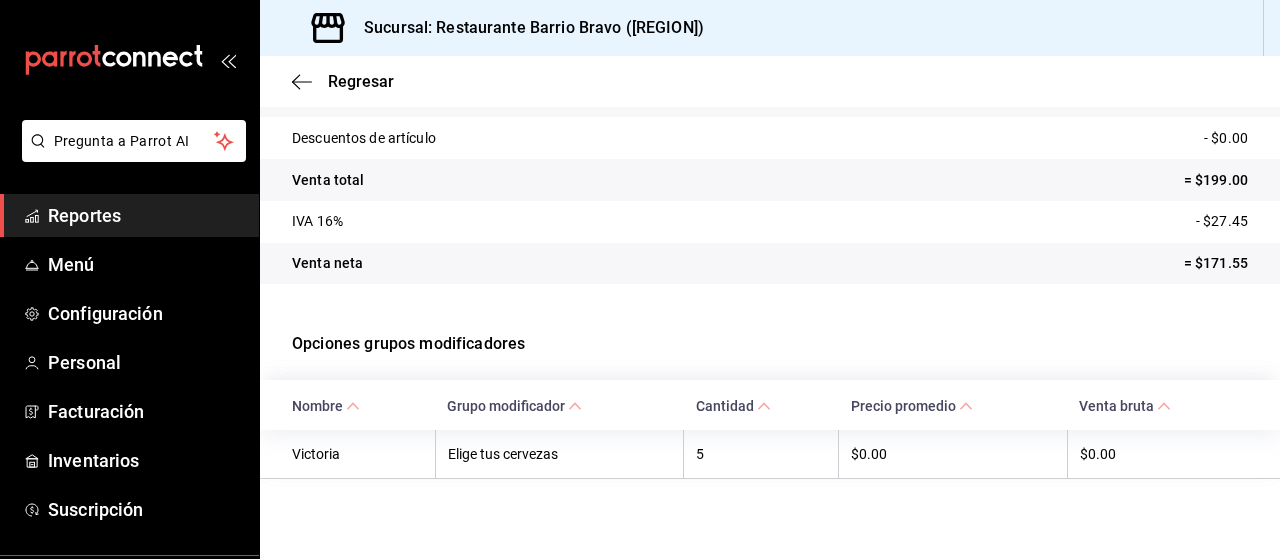 click on "Regresar" at bounding box center [361, 81] 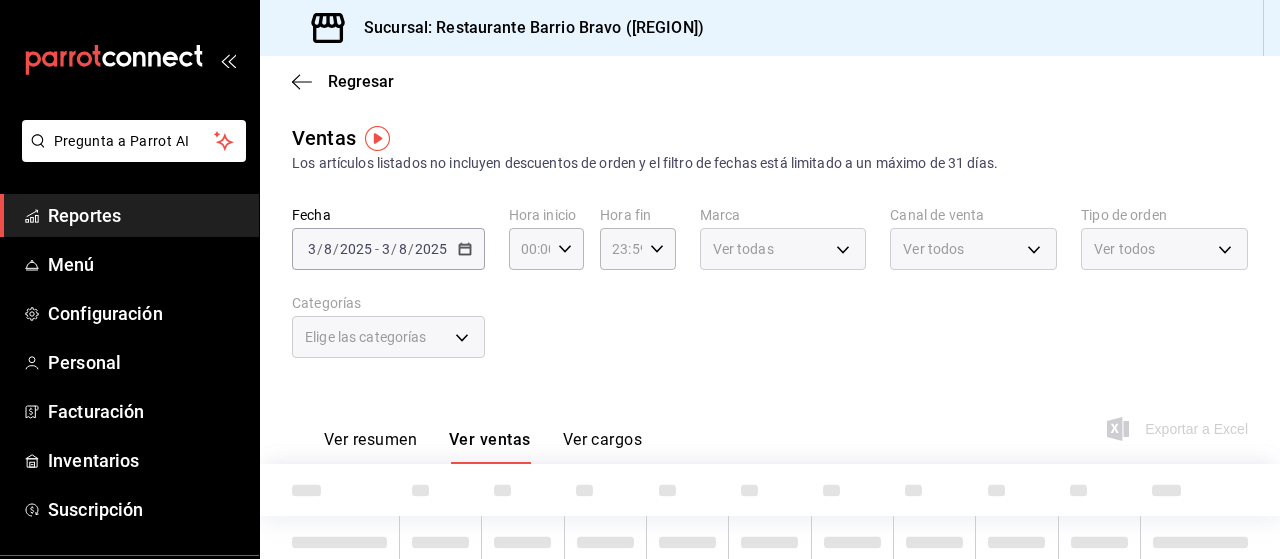 type on "7fa84fa0-b9ca-49ef-be16-7673f7613eff" 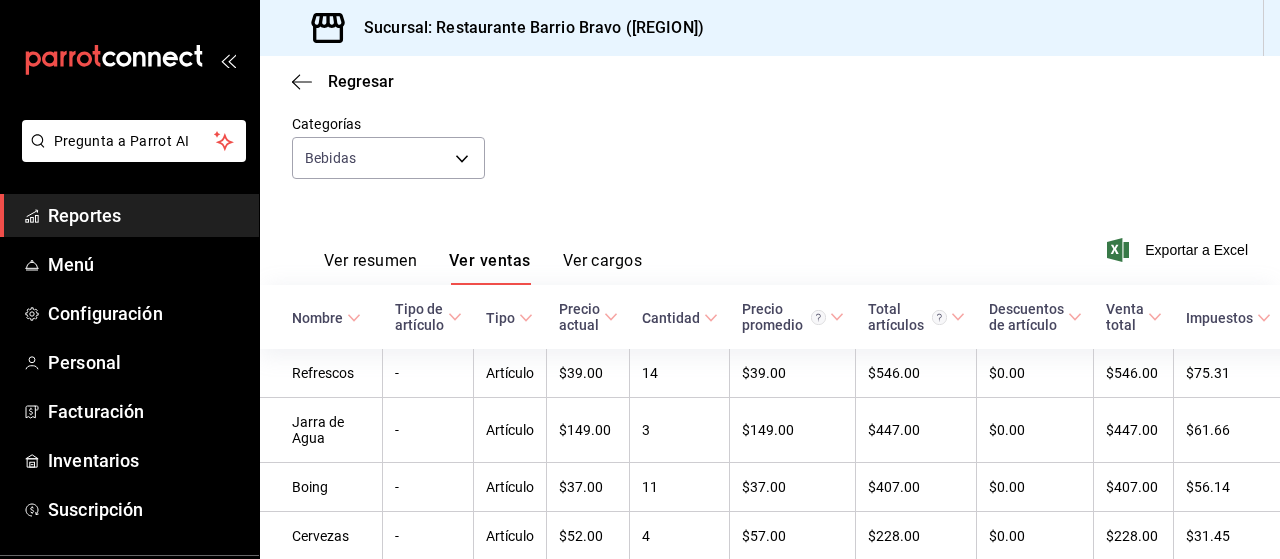 scroll, scrollTop: 506, scrollLeft: 0, axis: vertical 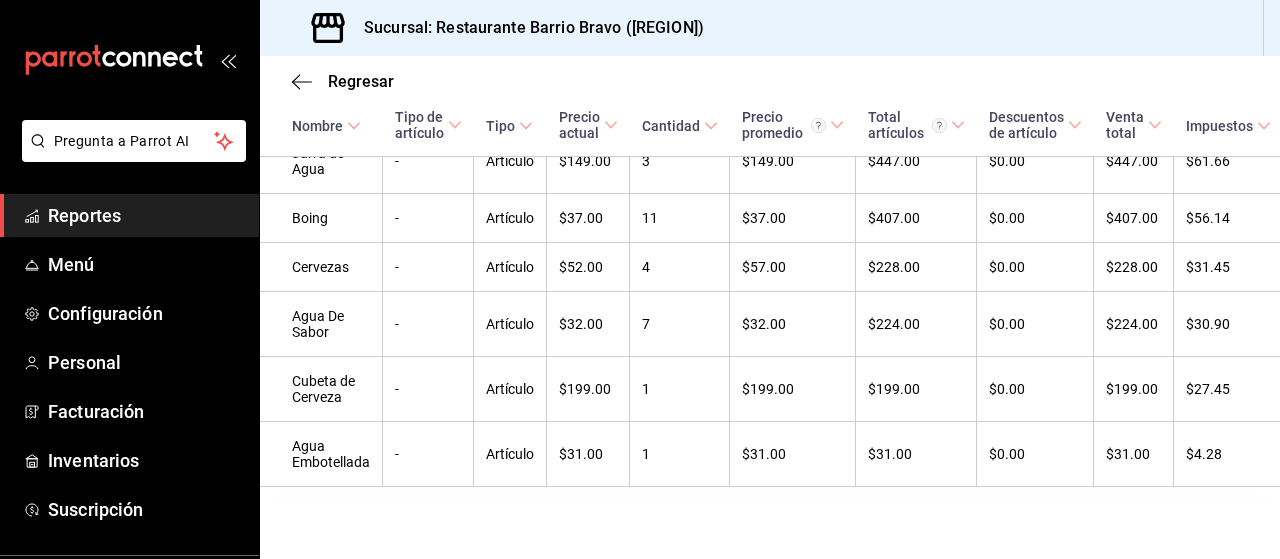 click on "$31.00" at bounding box center (588, 454) 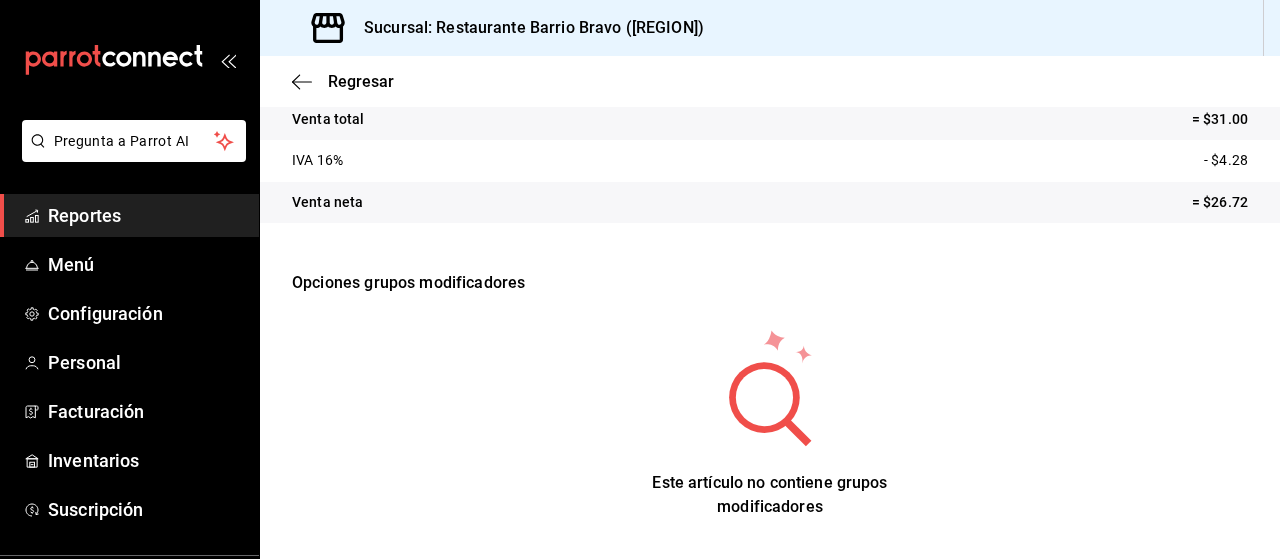 scroll, scrollTop: 0, scrollLeft: 0, axis: both 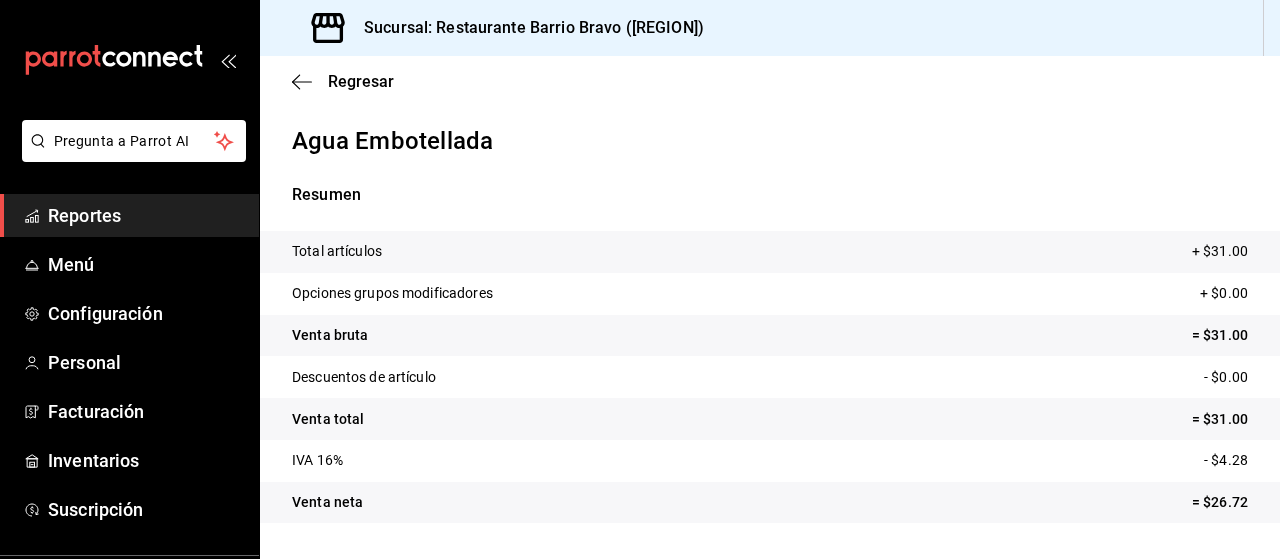 click on "Regresar" at bounding box center (361, 81) 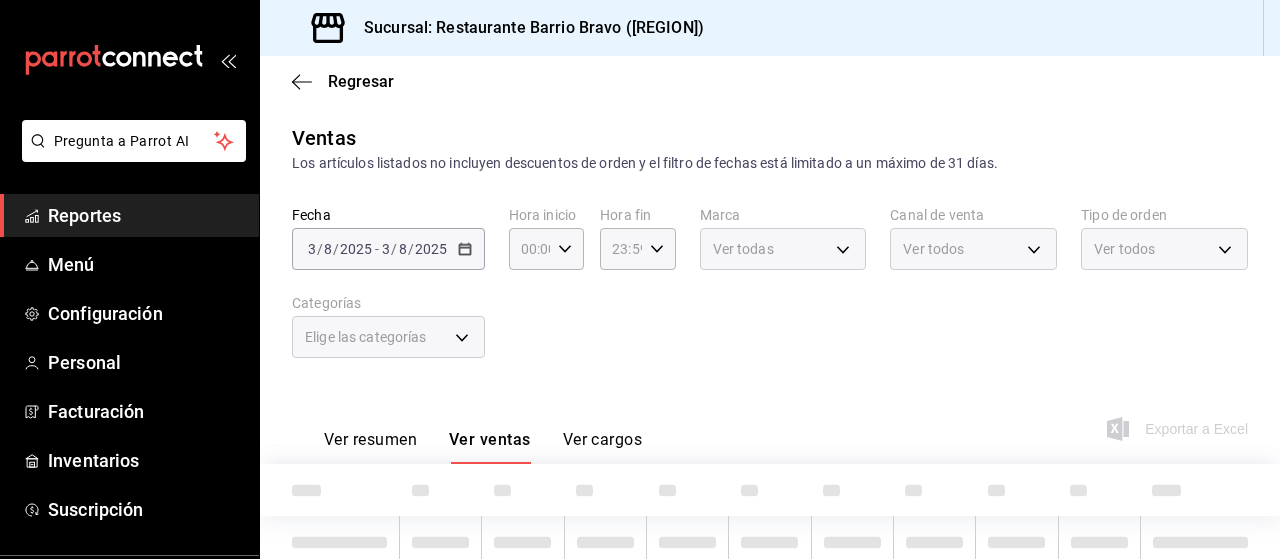 type on "7fa84fa0-b9ca-49ef-be16-7673f7613eff" 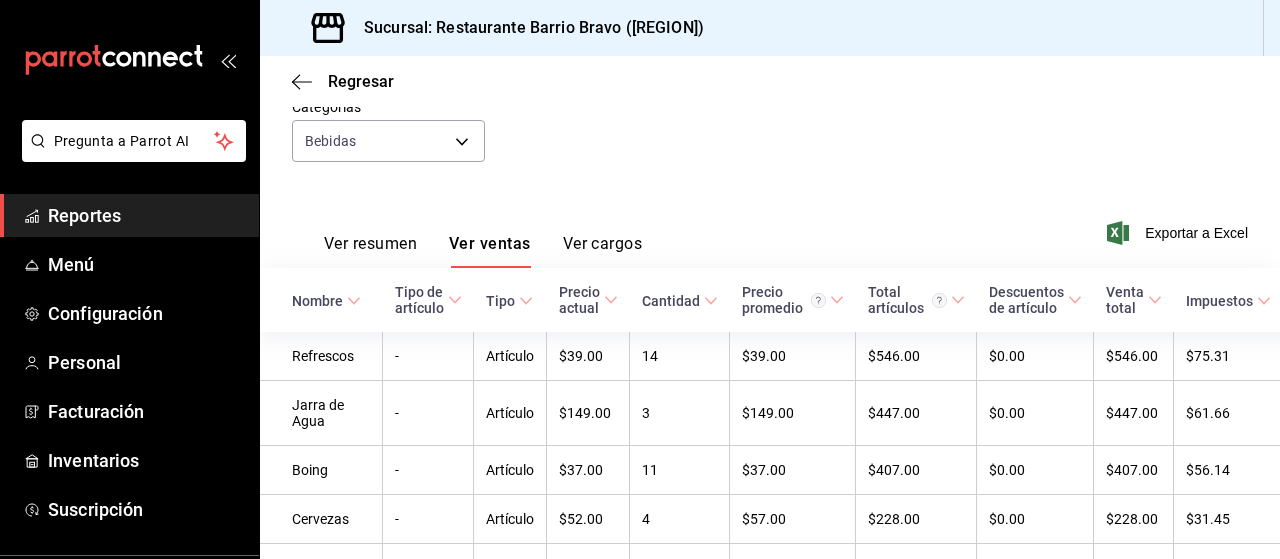 scroll, scrollTop: 196, scrollLeft: 0, axis: vertical 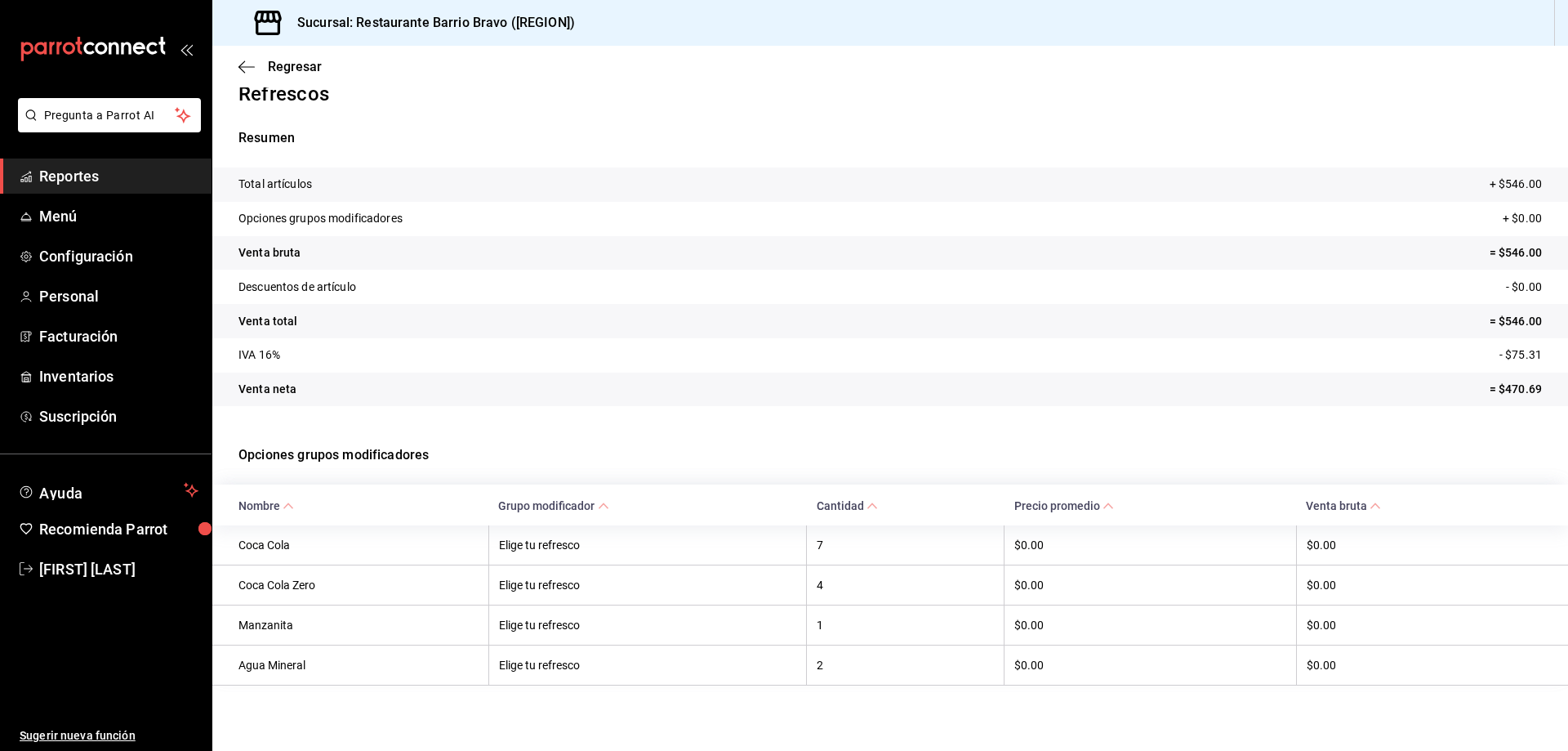click 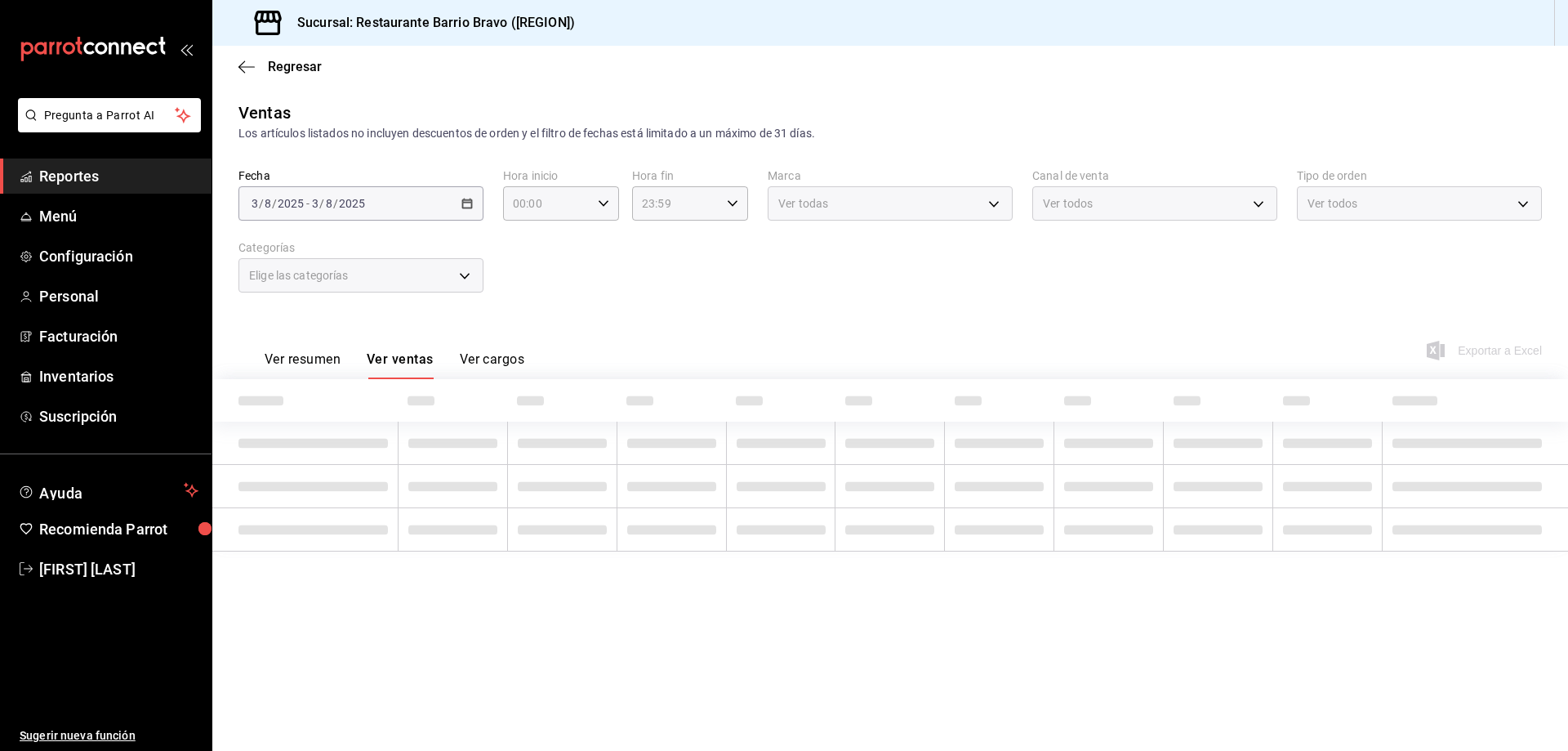 type on "7fa84fa0-b9ca-49ef-be16-7673f7613eff" 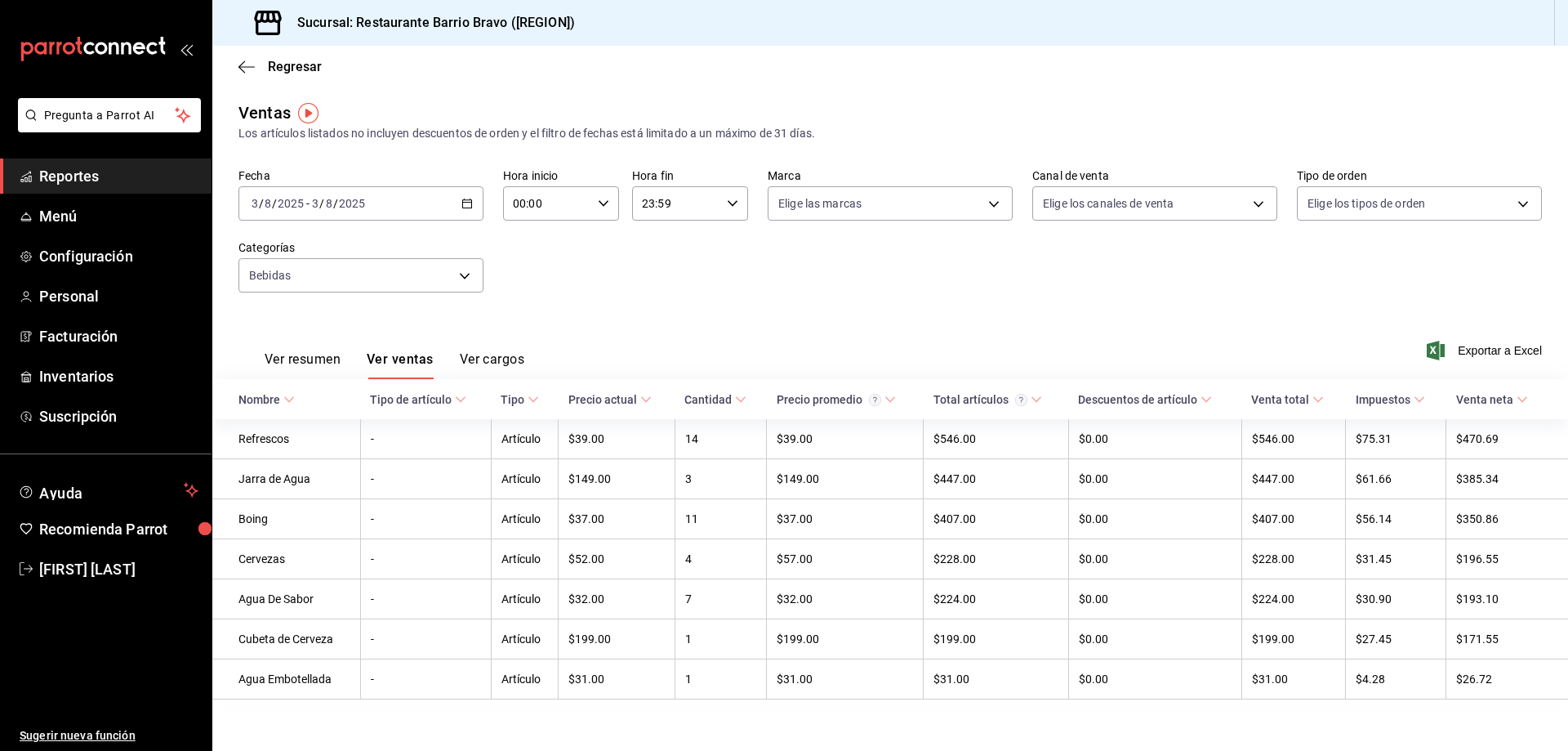 click 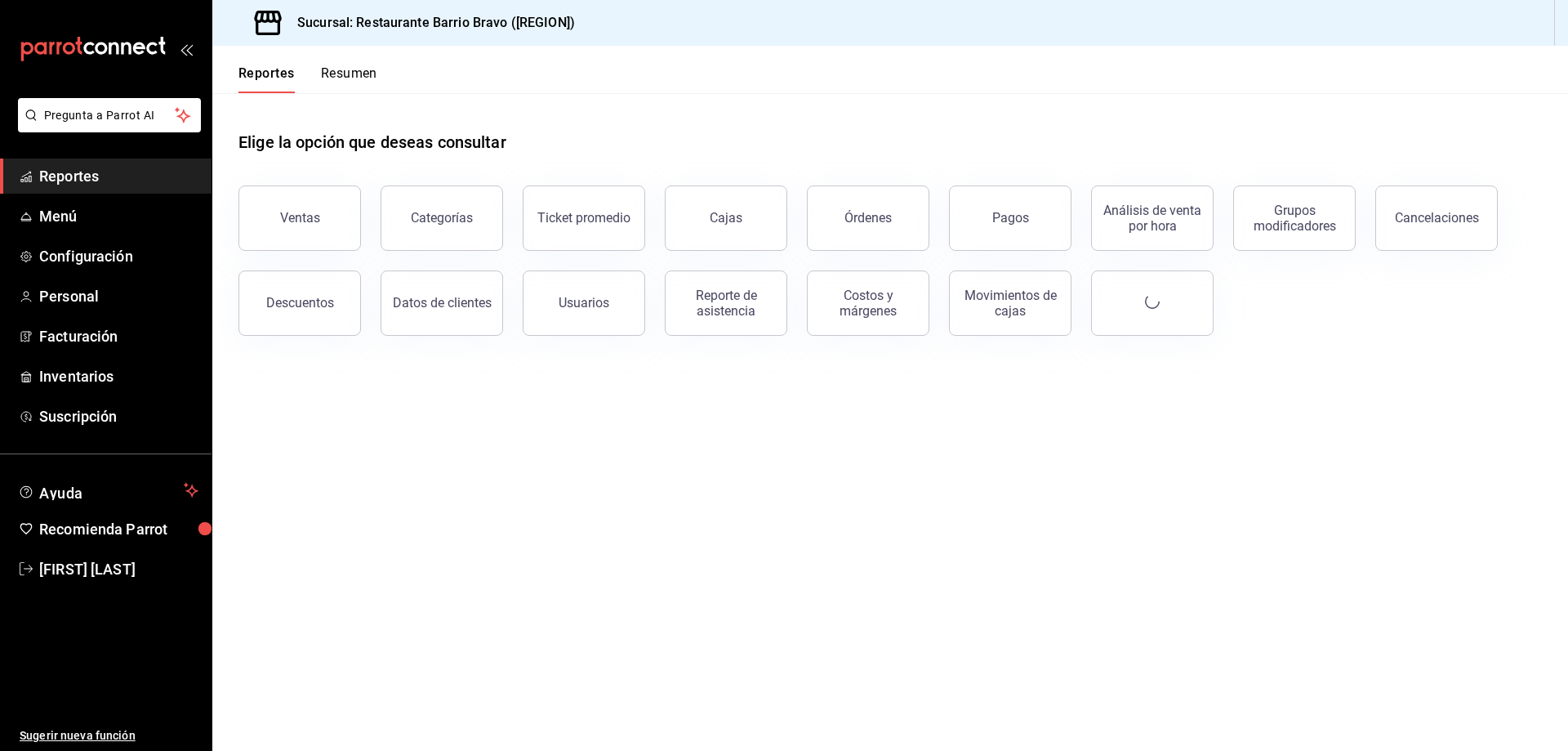 click on "Resumen" at bounding box center [349, 79] 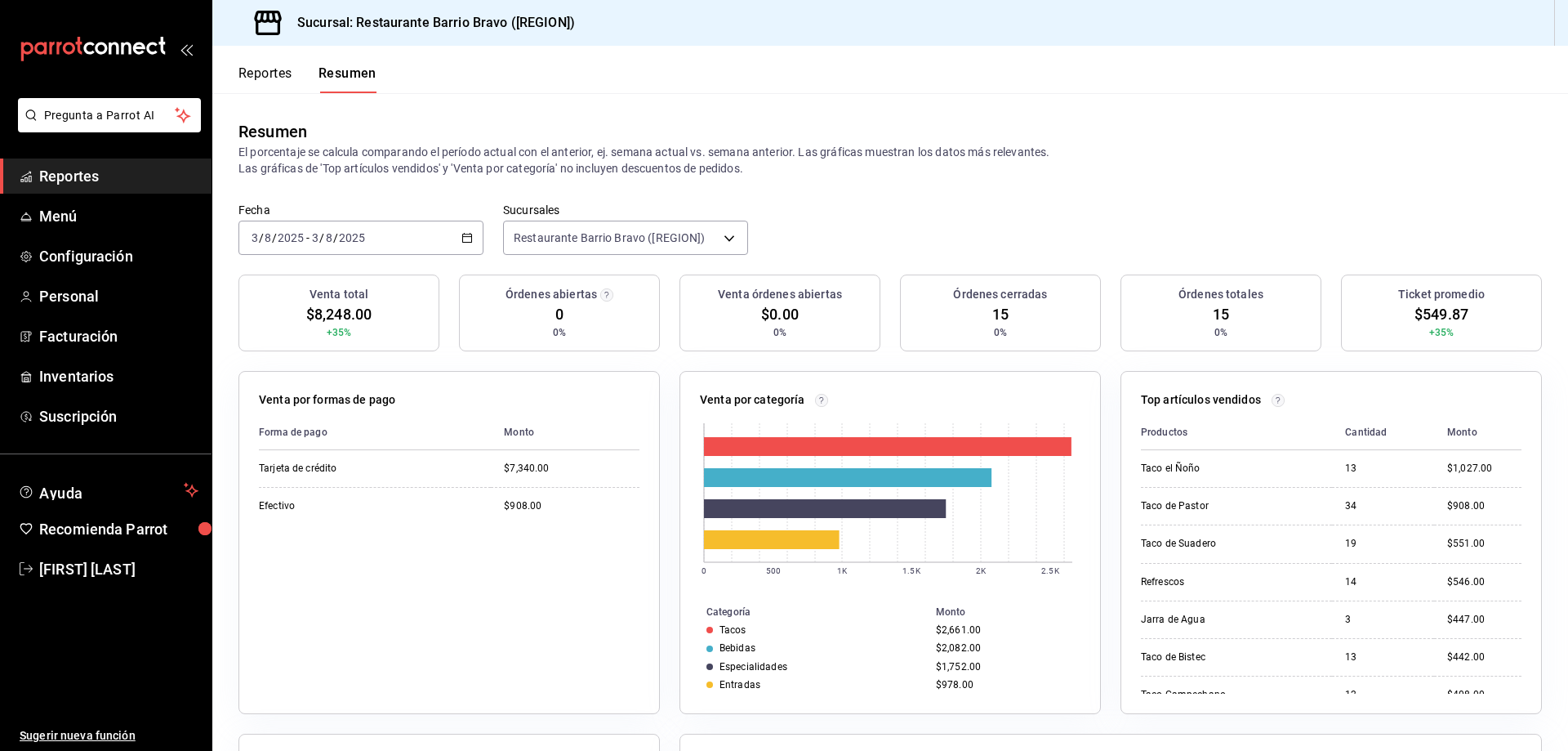 click 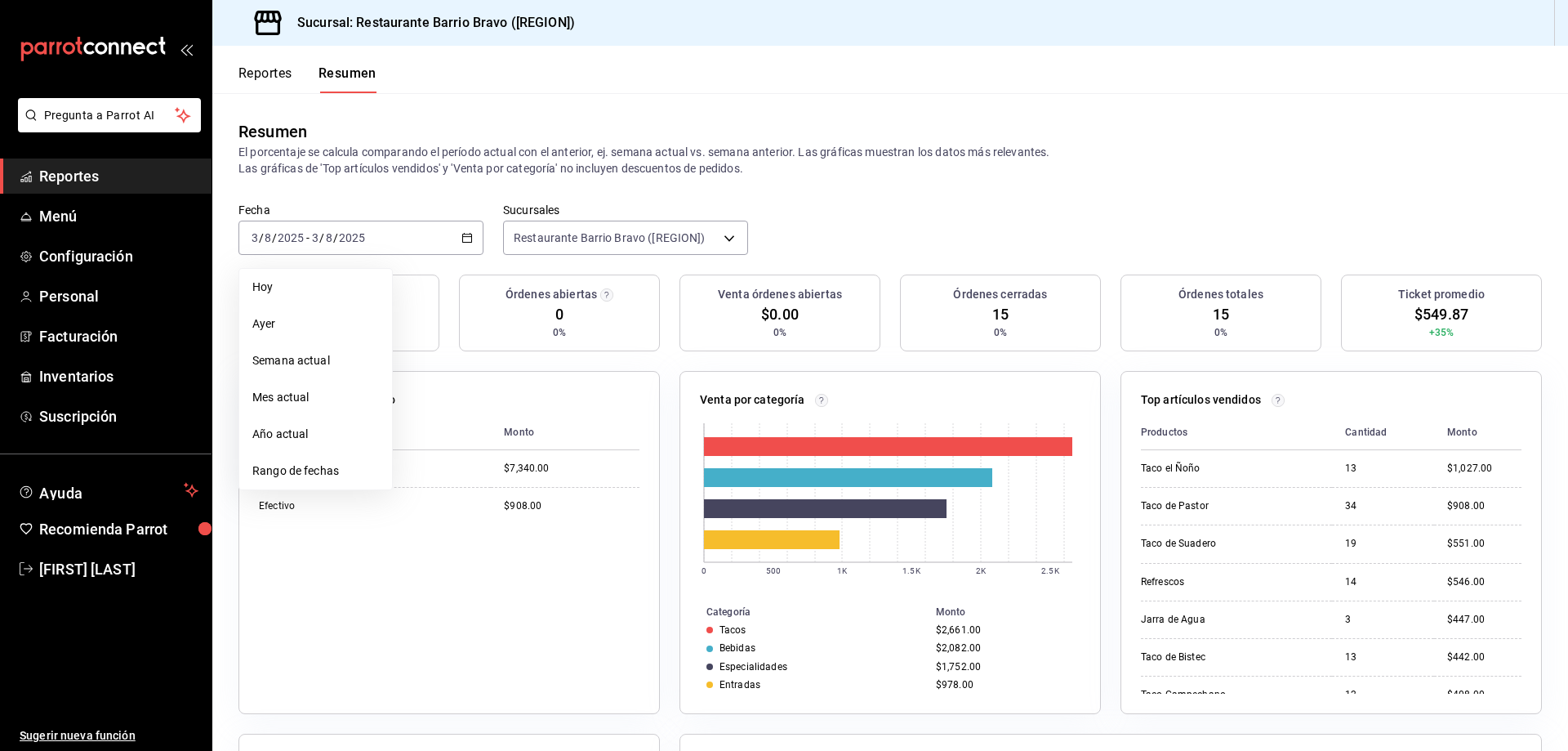 click on "Rango de fechas" at bounding box center [315, 471] 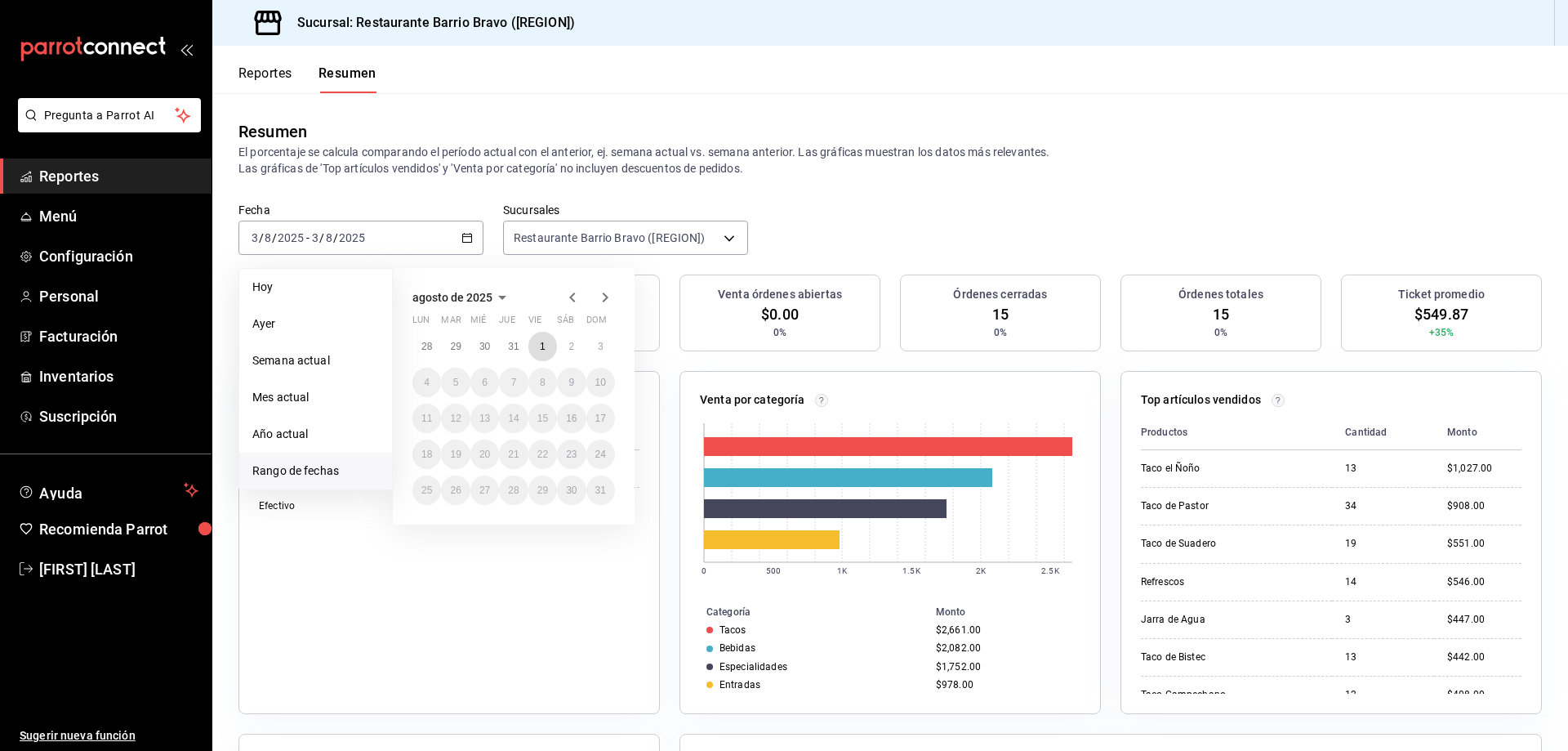 click on "1" at bounding box center (542, 346) 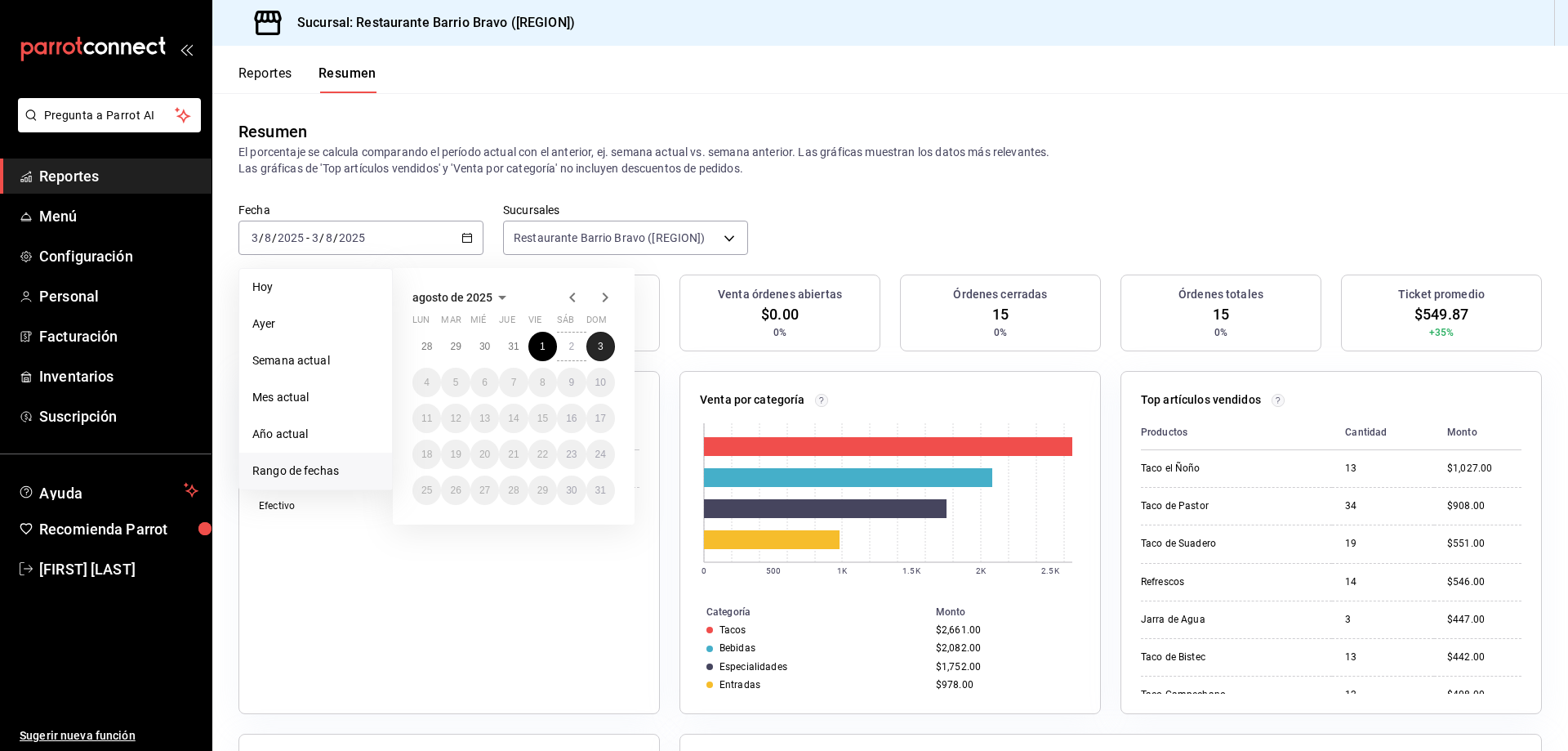 click on "3" at bounding box center [600, 346] 